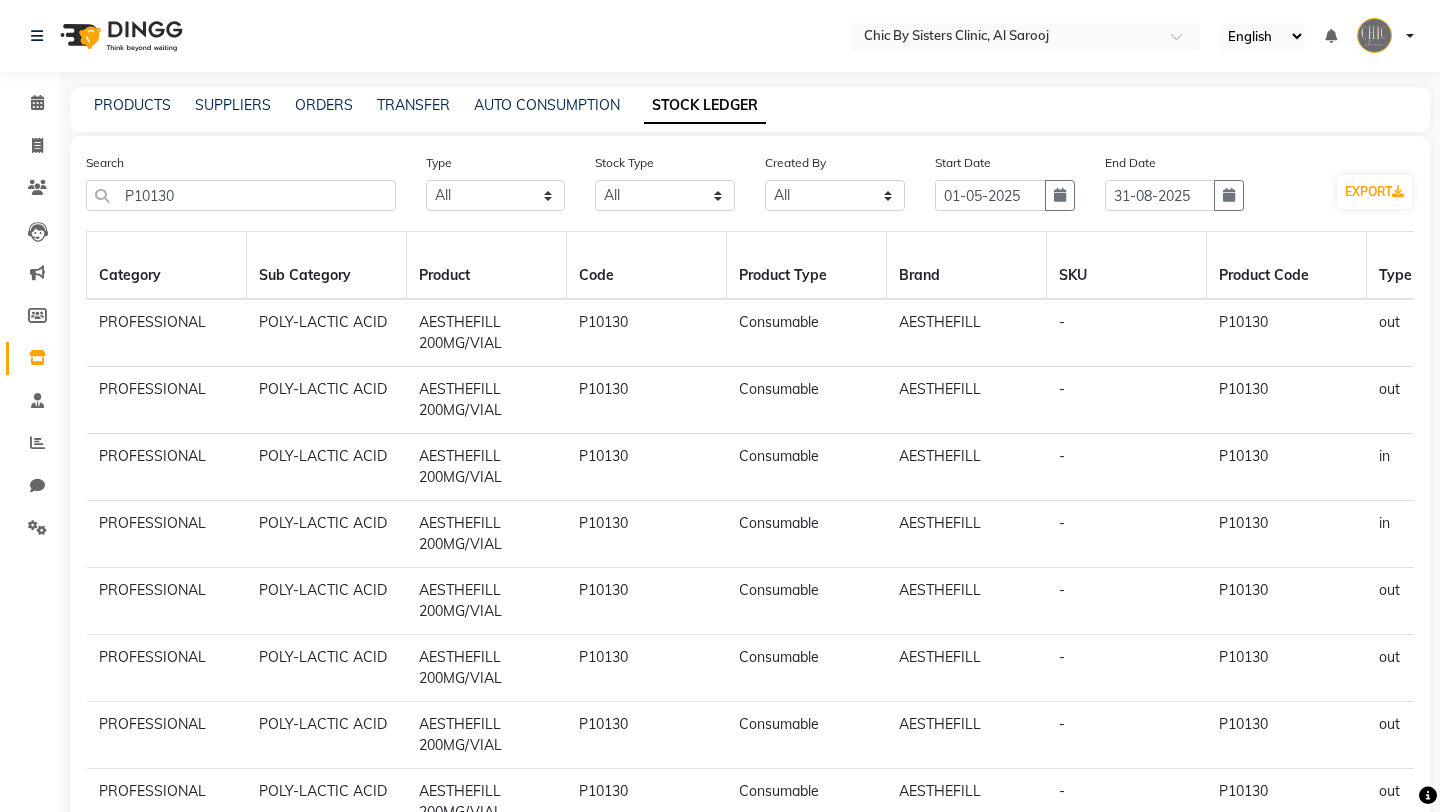 select on "all" 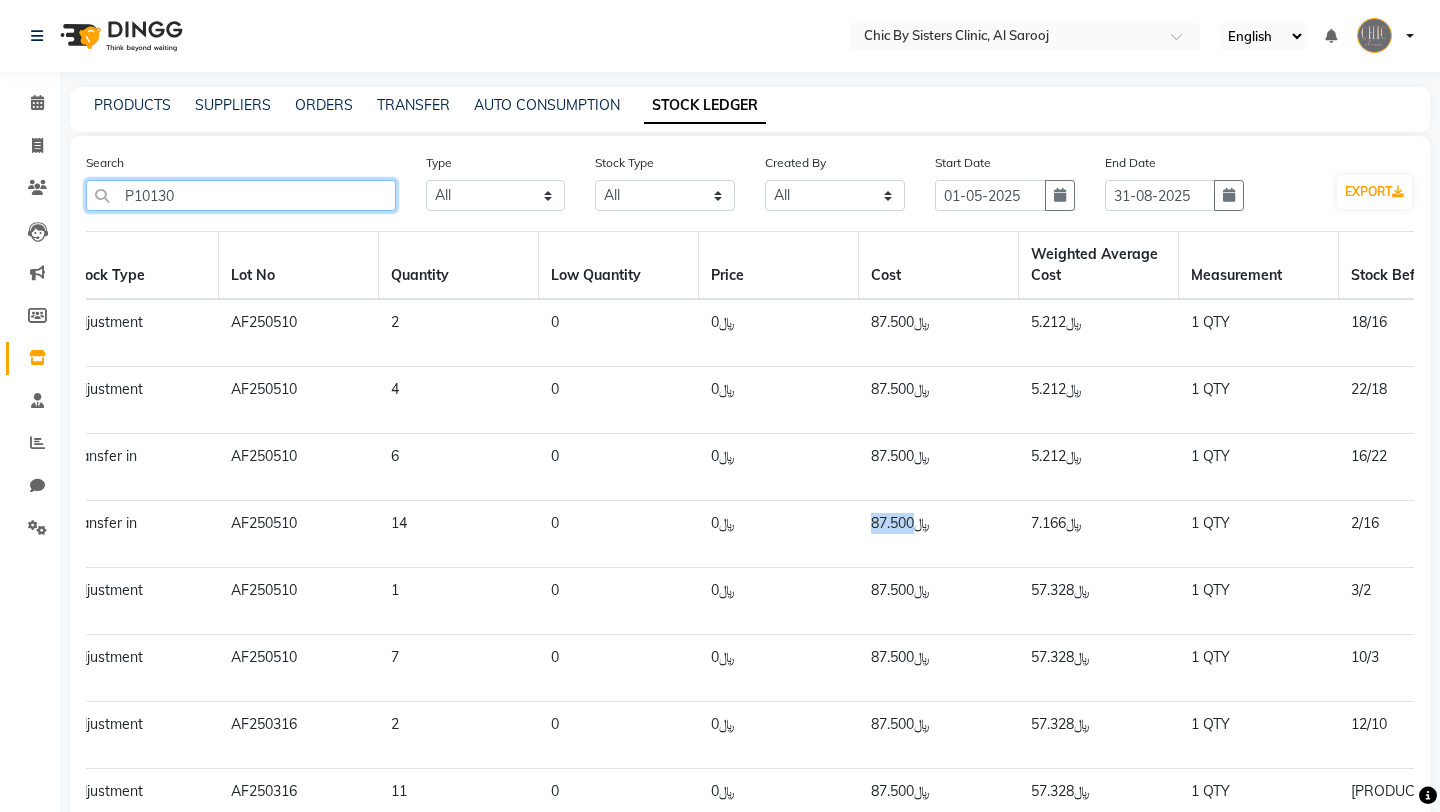 click on "P10130" 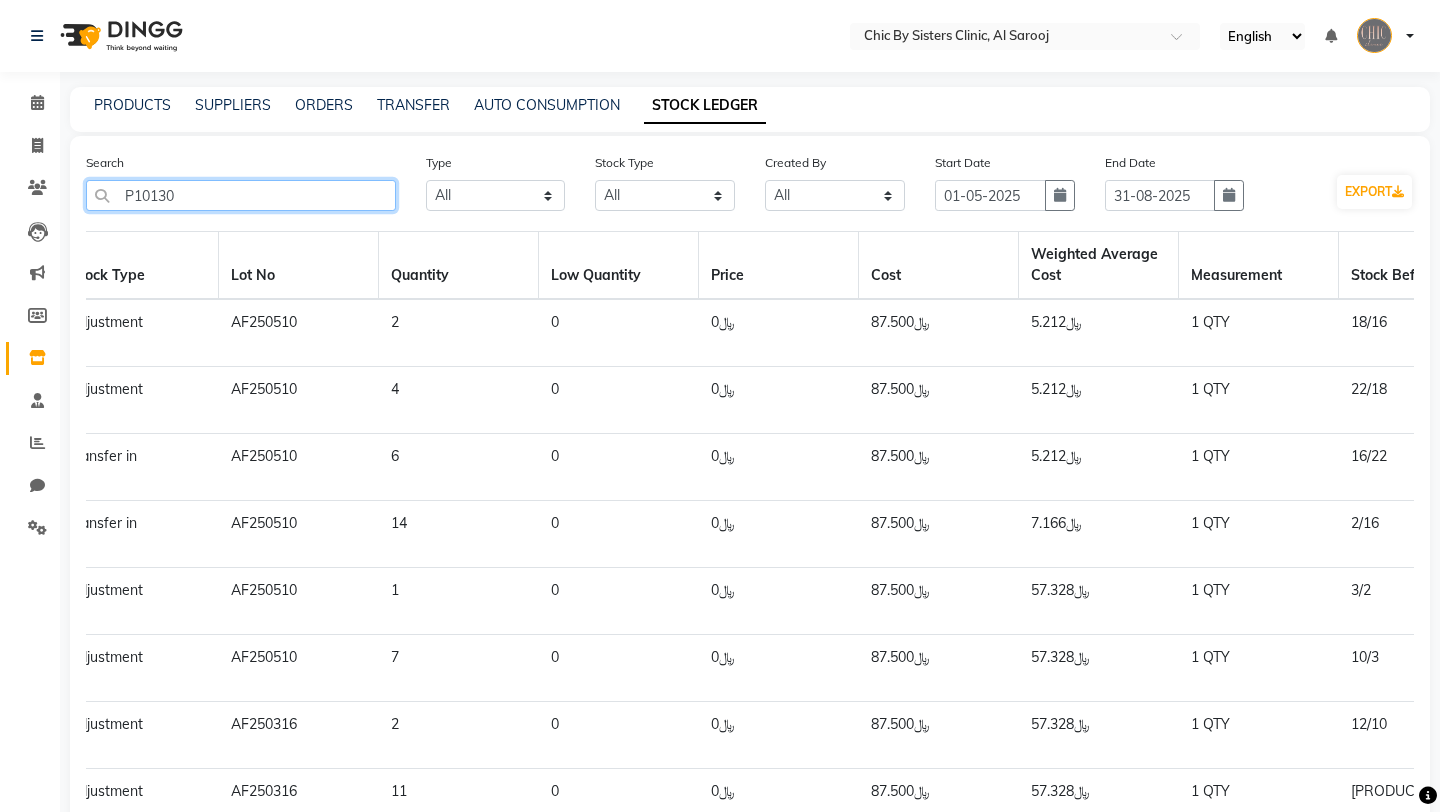 click on "P10130" 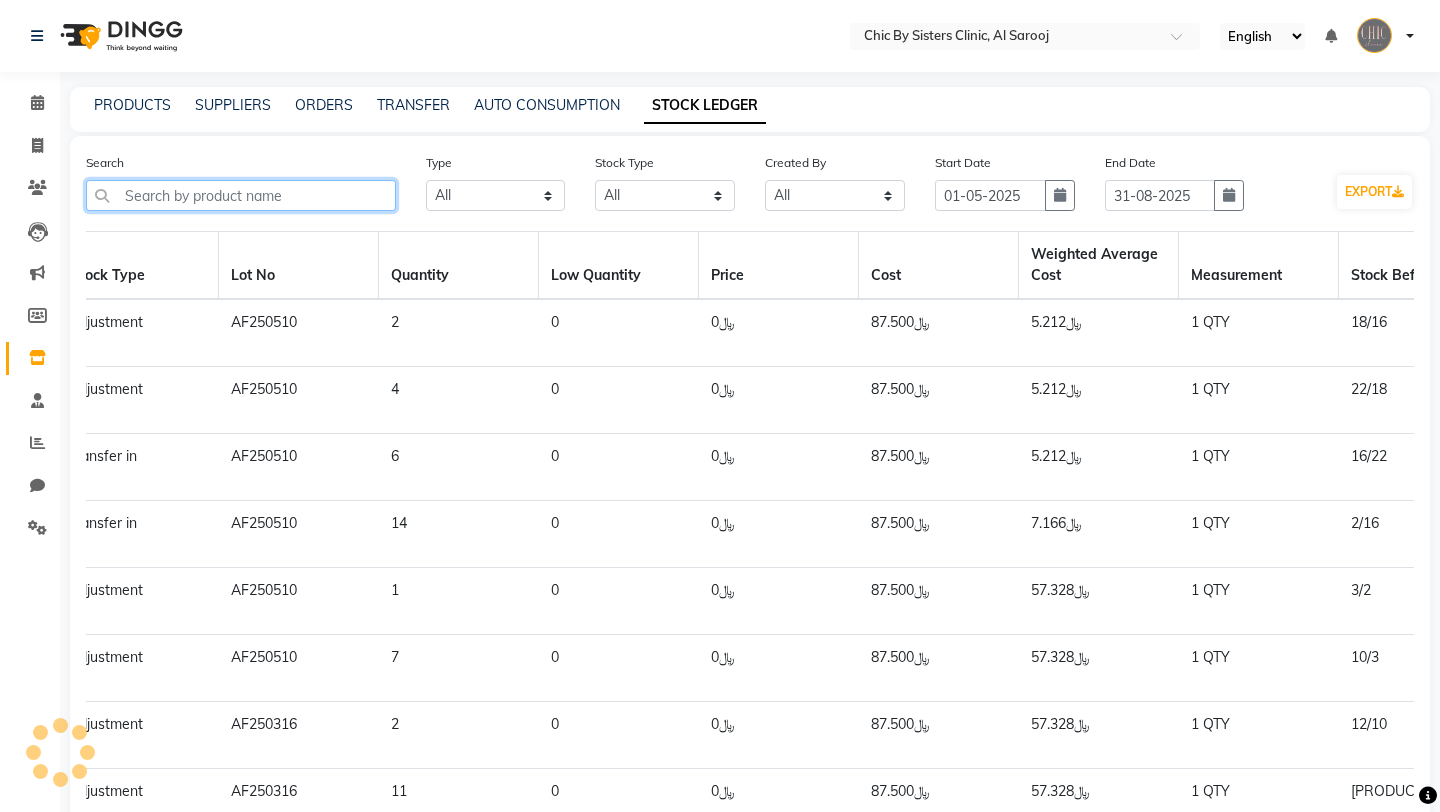 paste on "P10130" 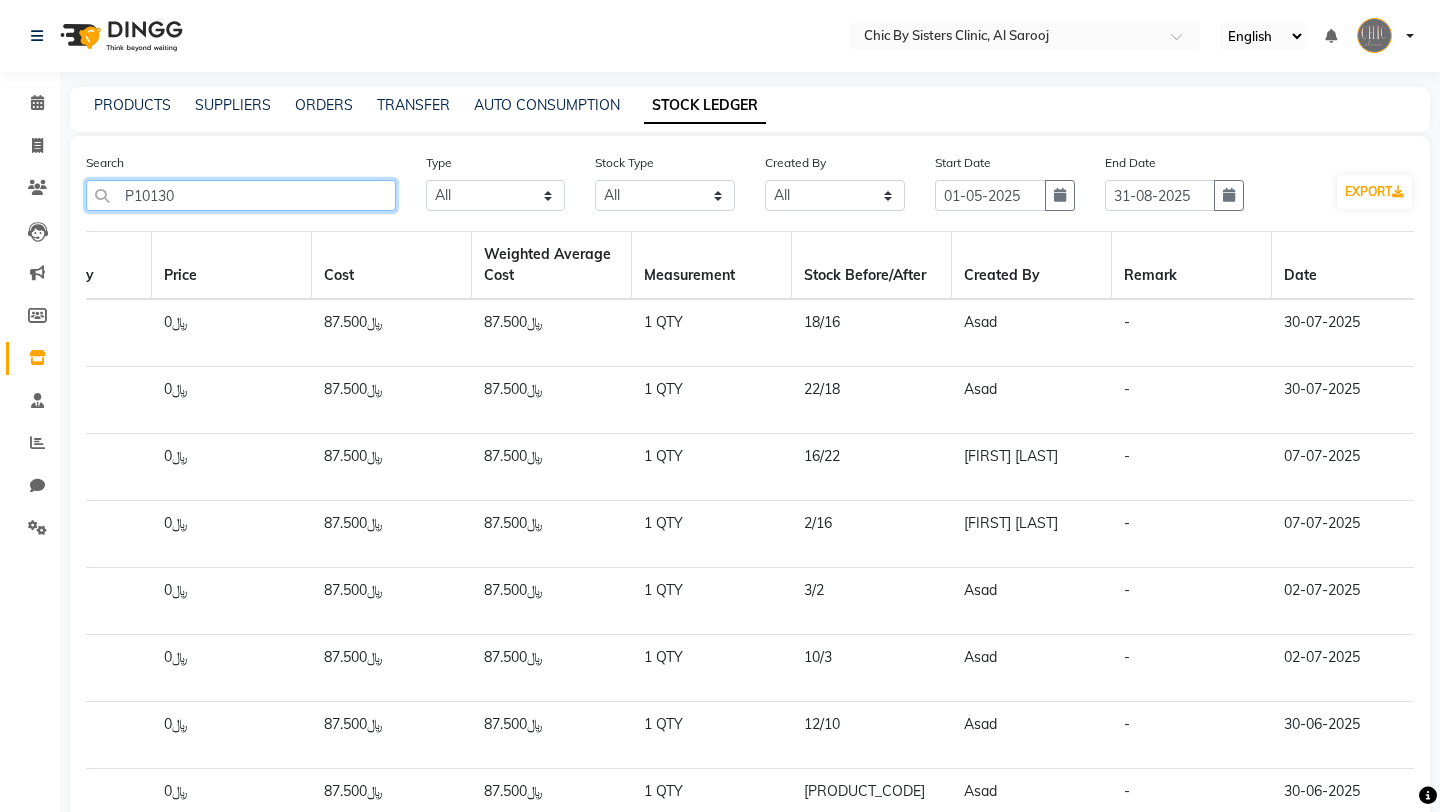 scroll, scrollTop: 0, scrollLeft: 2033, axis: horizontal 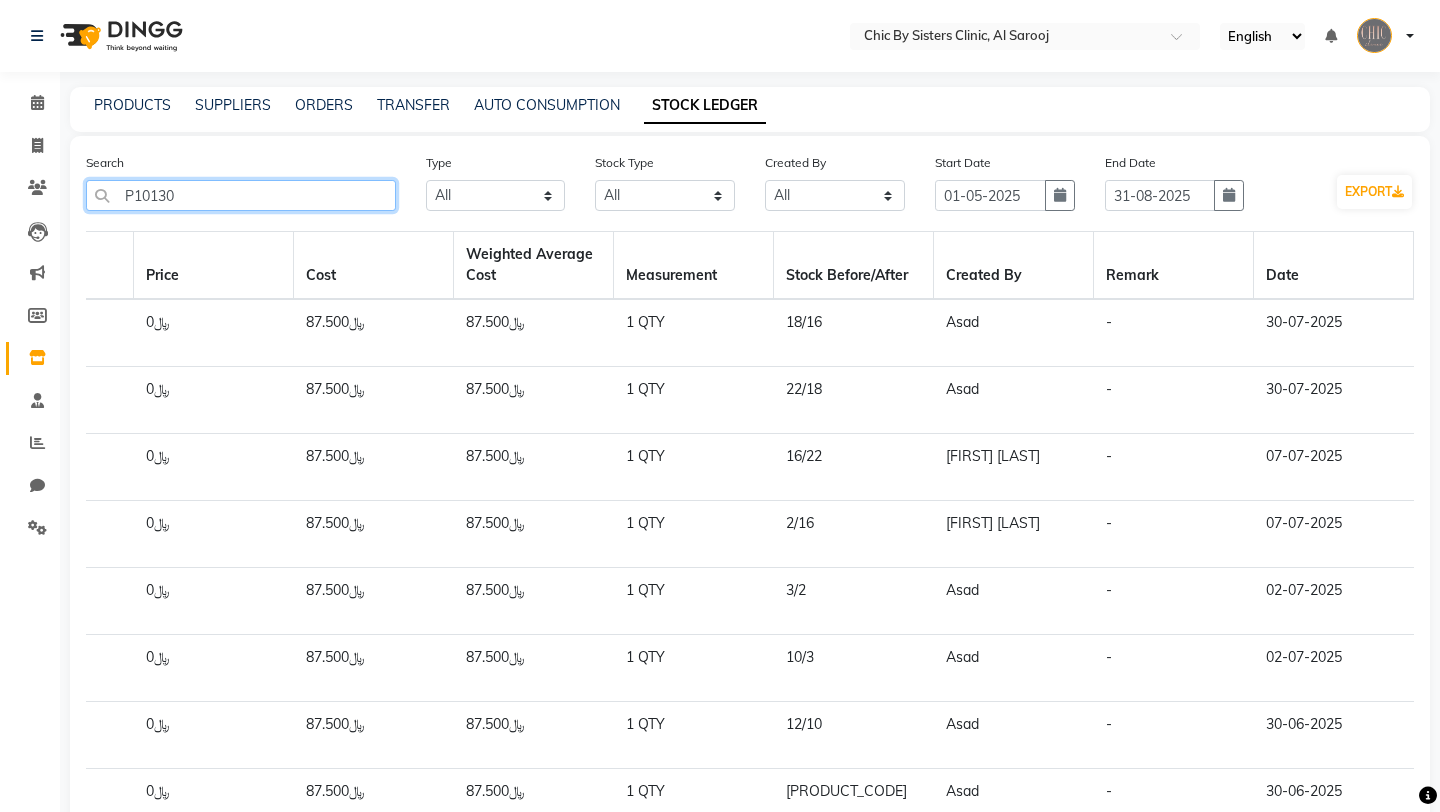click on "P10130" 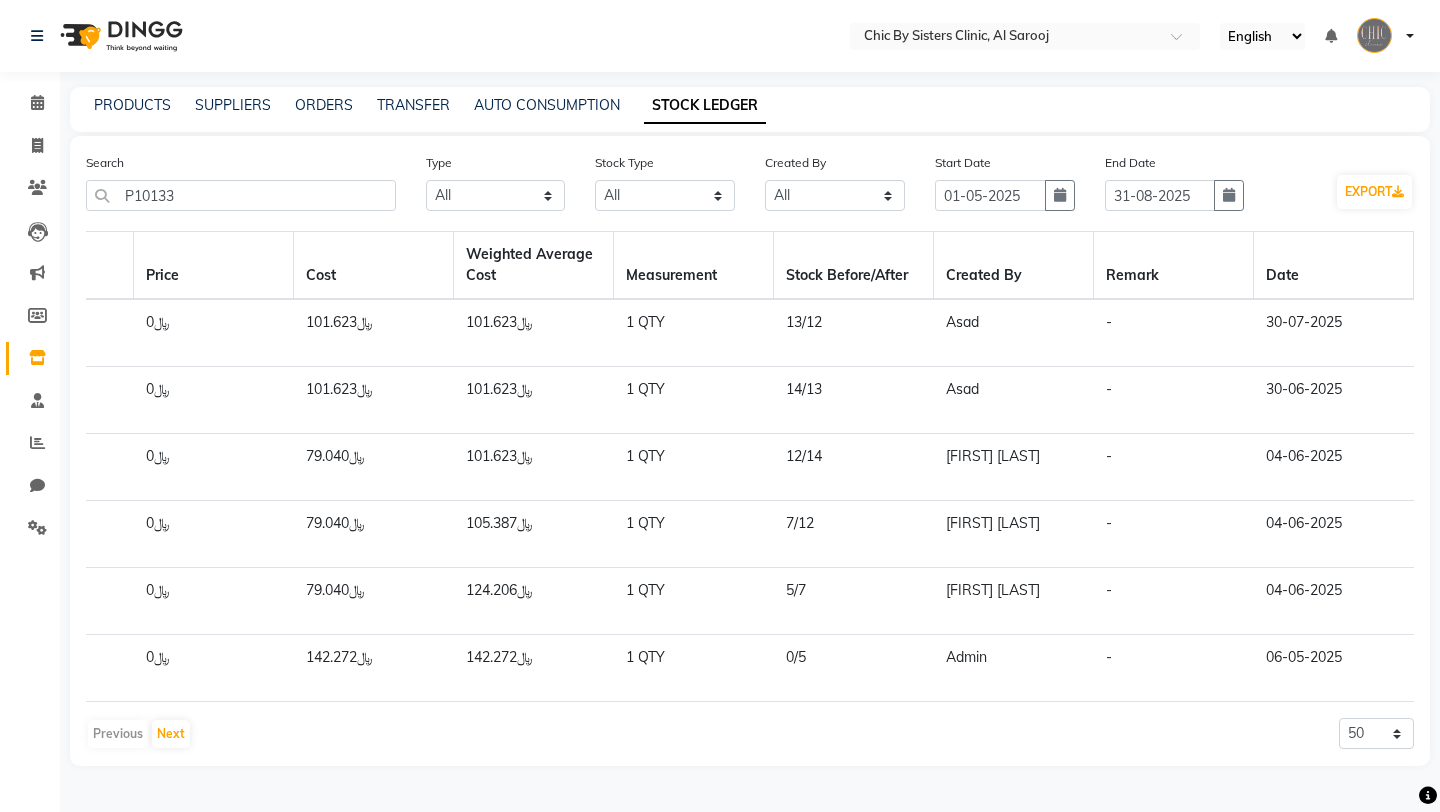 click on "﷼142.272" 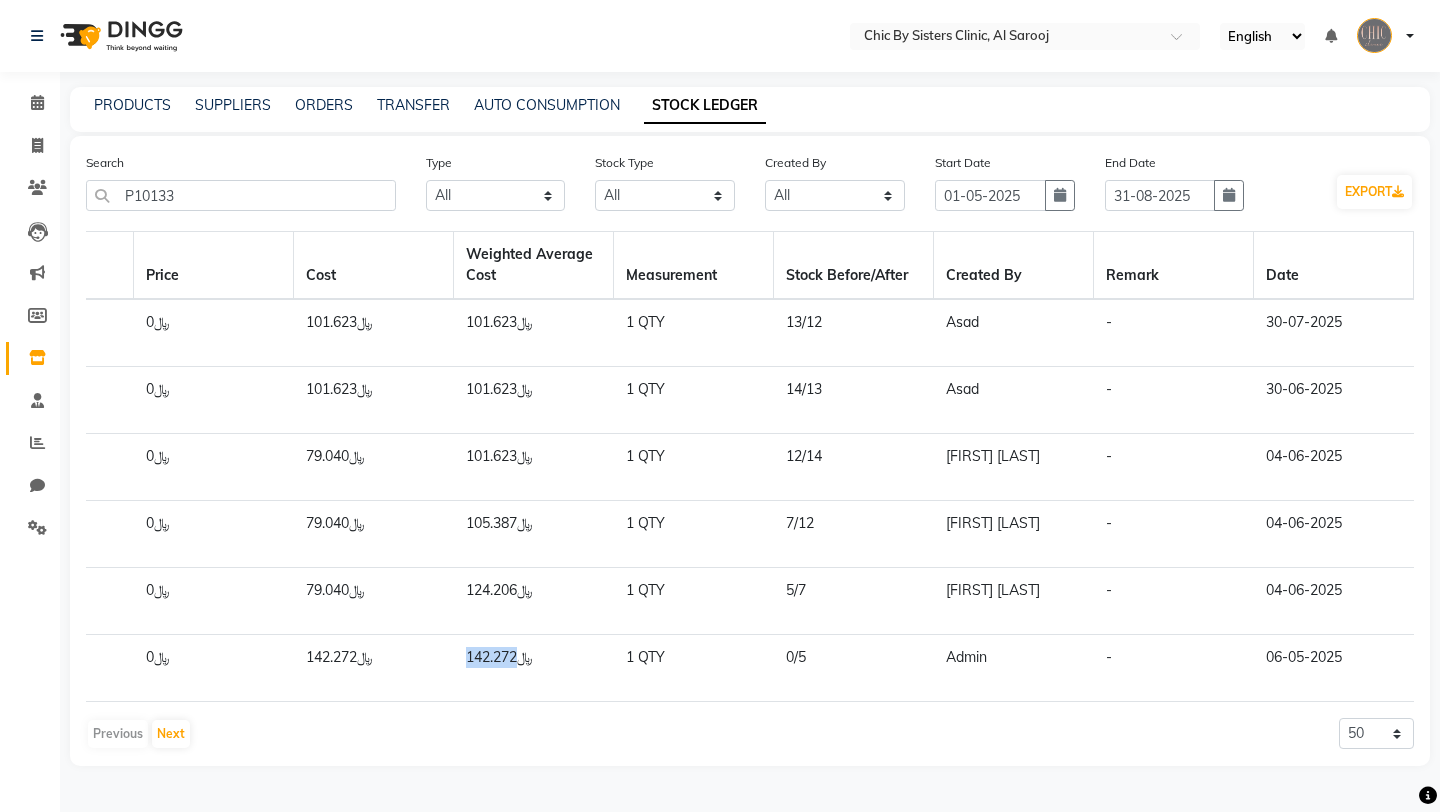 click on "﷼142.272" 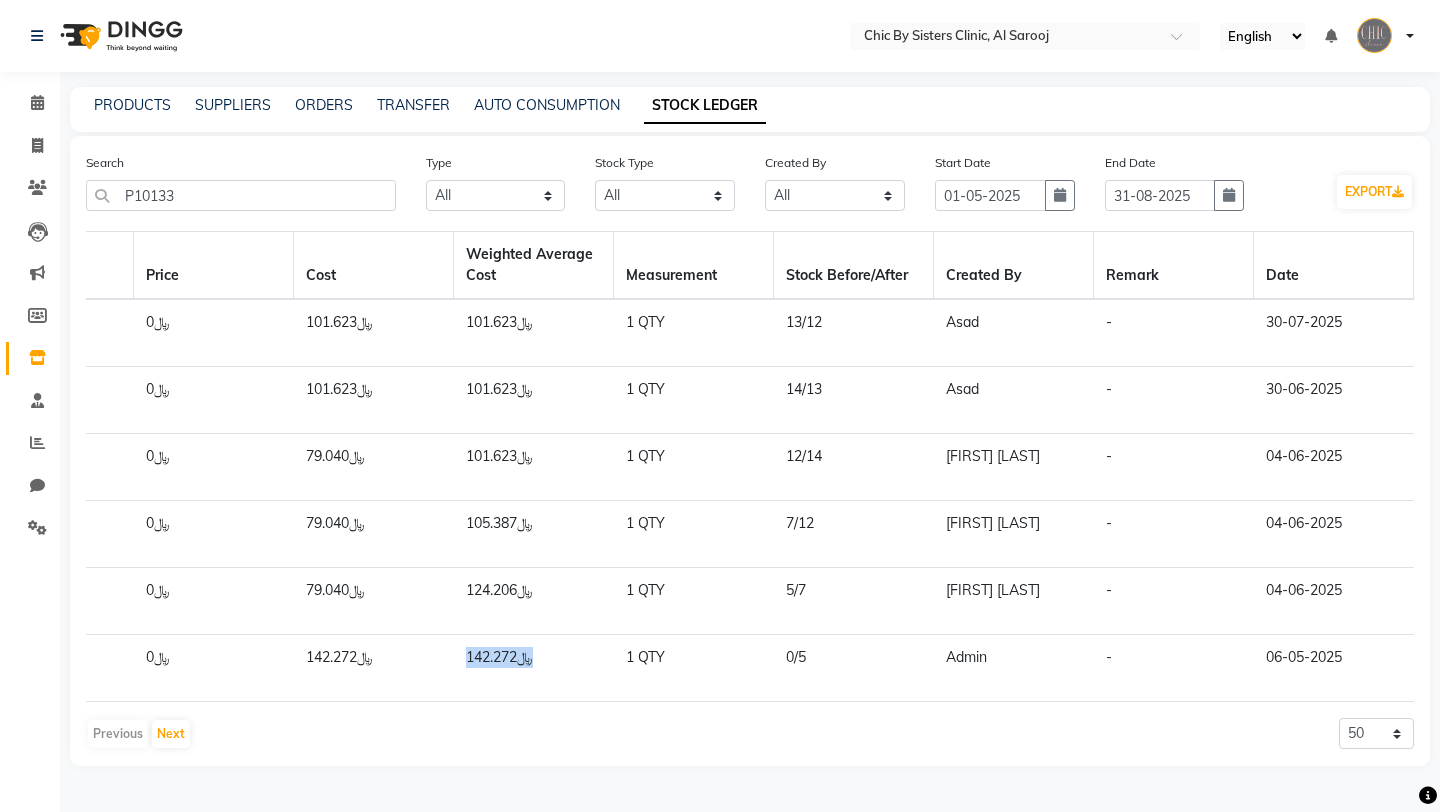 click on "﷼142.272" 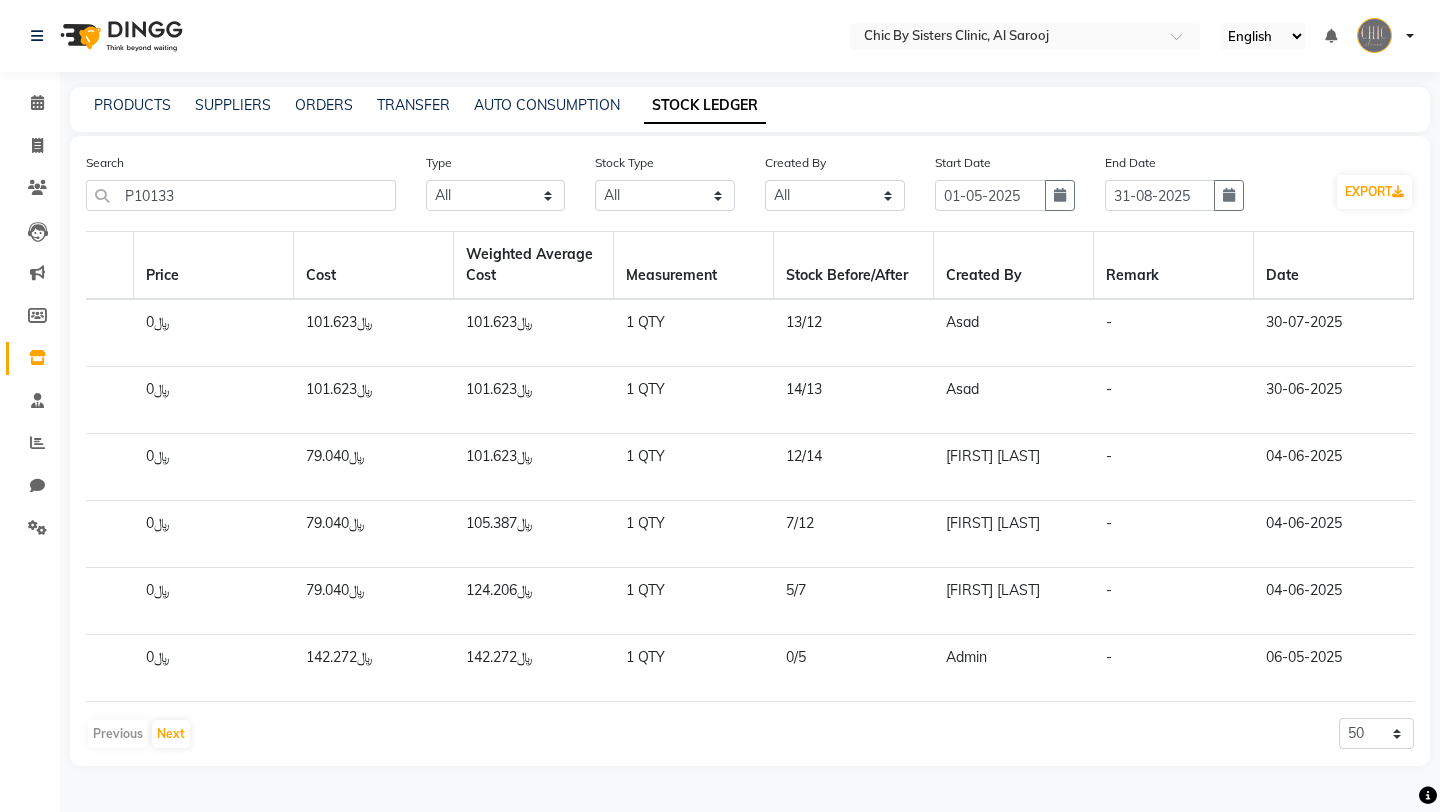 click on "﷼124.206" 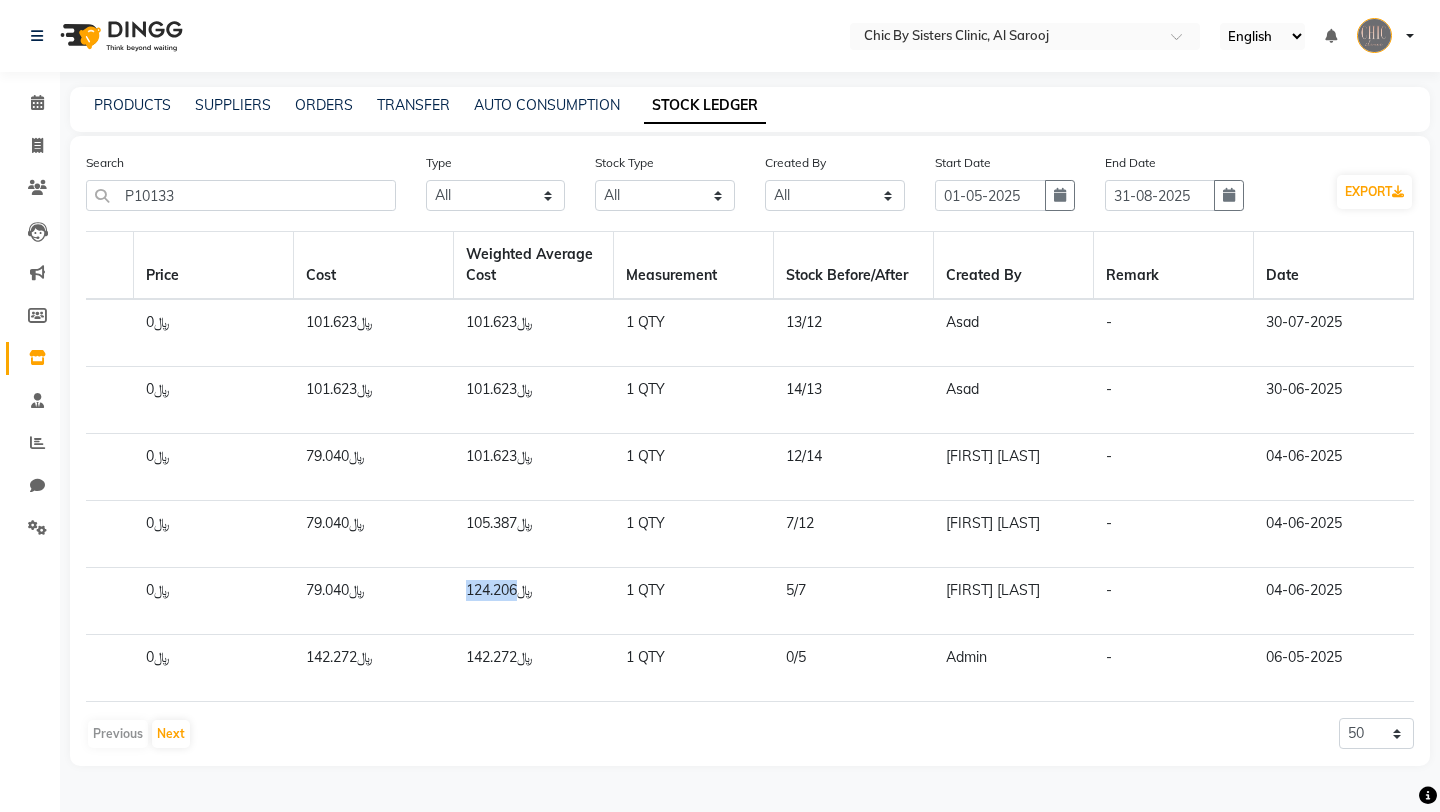 click on "﷼124.206" 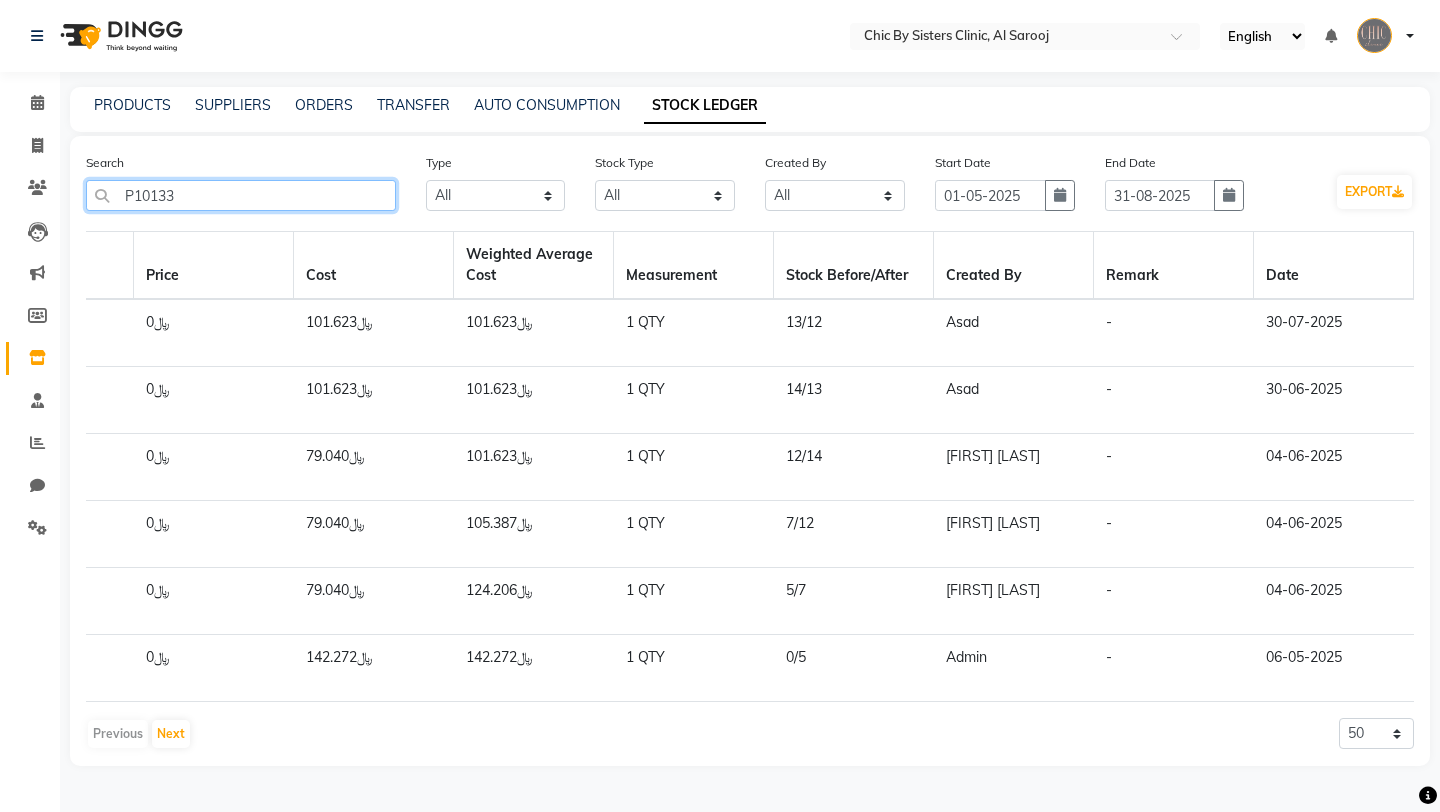 click on "P10133" 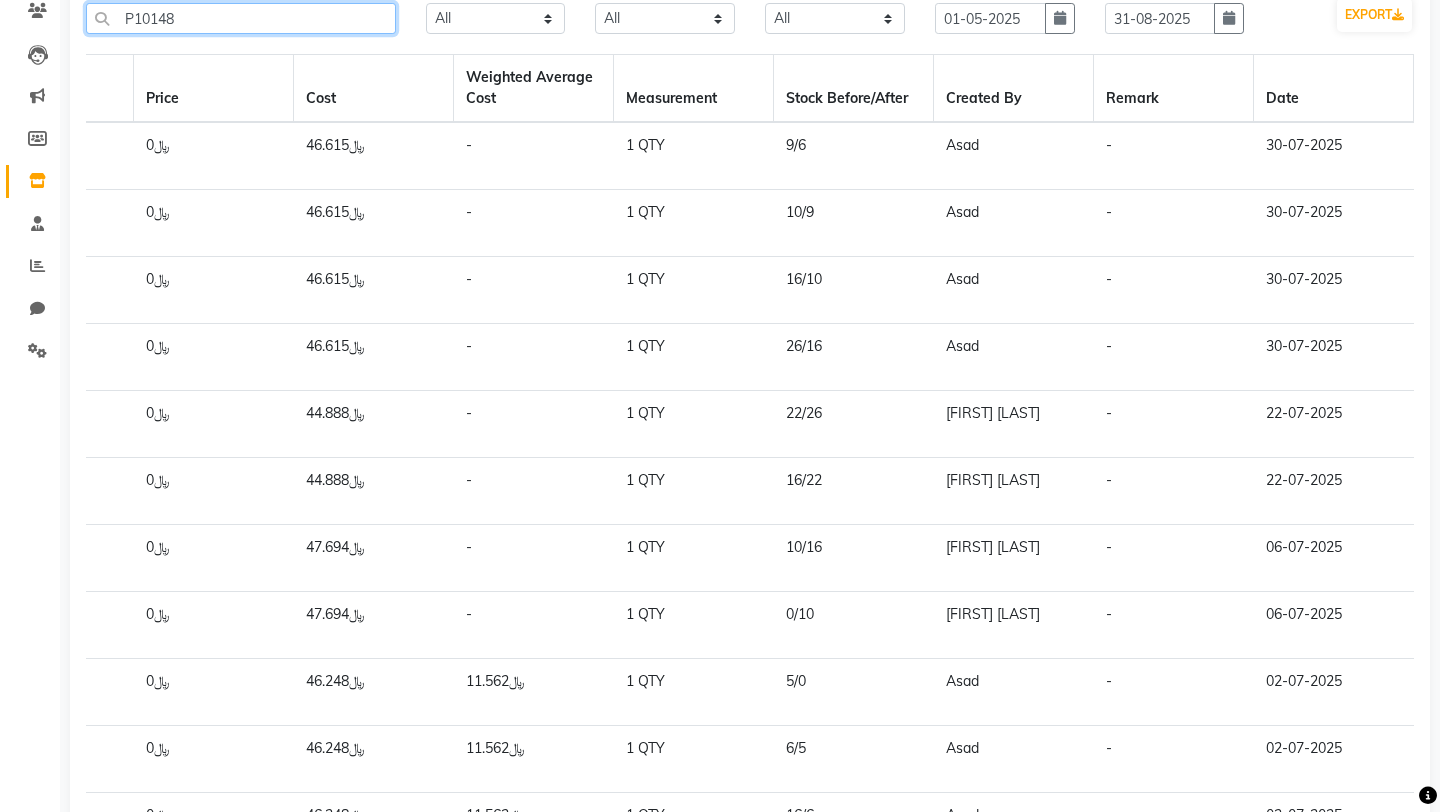 scroll, scrollTop: 175, scrollLeft: 0, axis: vertical 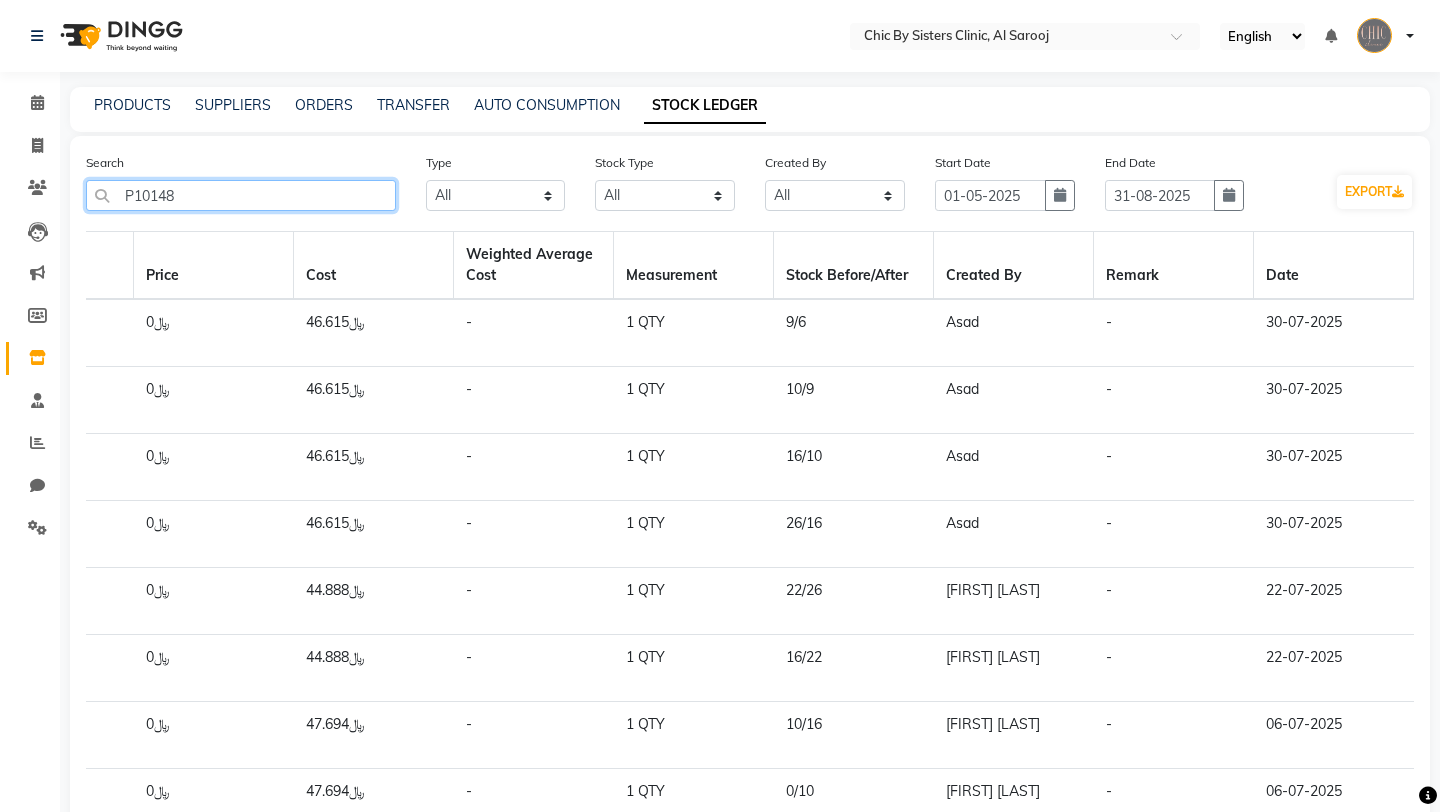 click on "P10148" 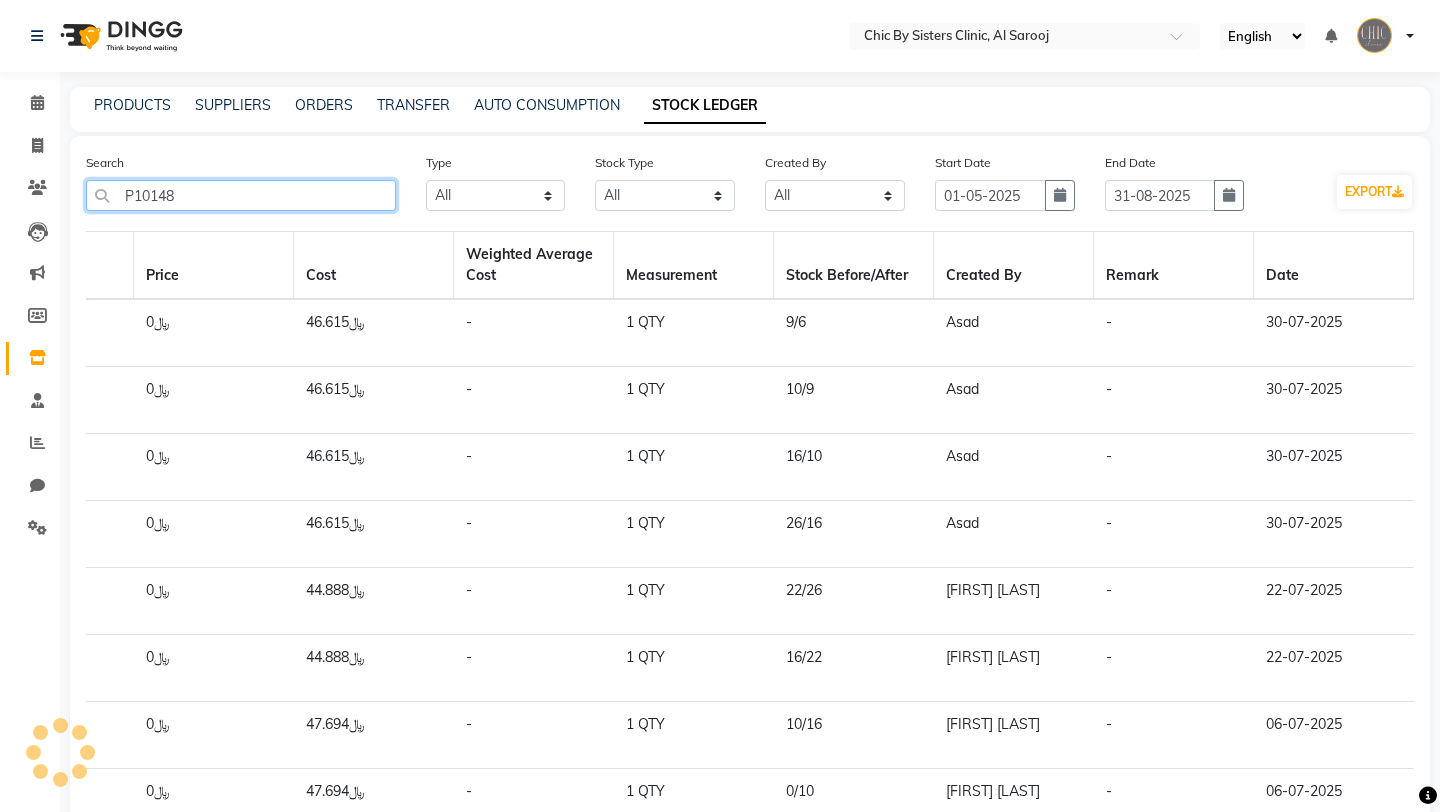 click on "P10148" 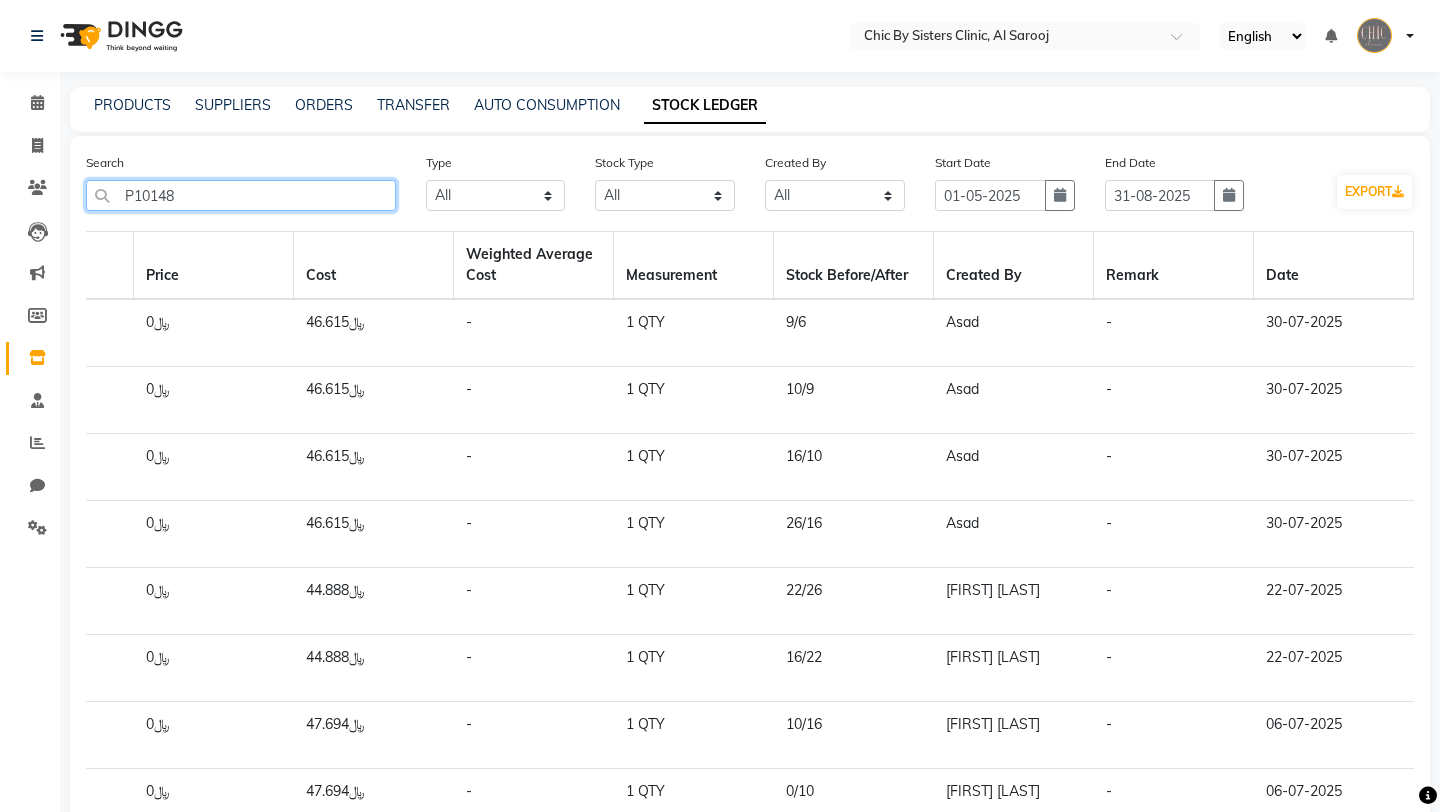 click on "P10148" 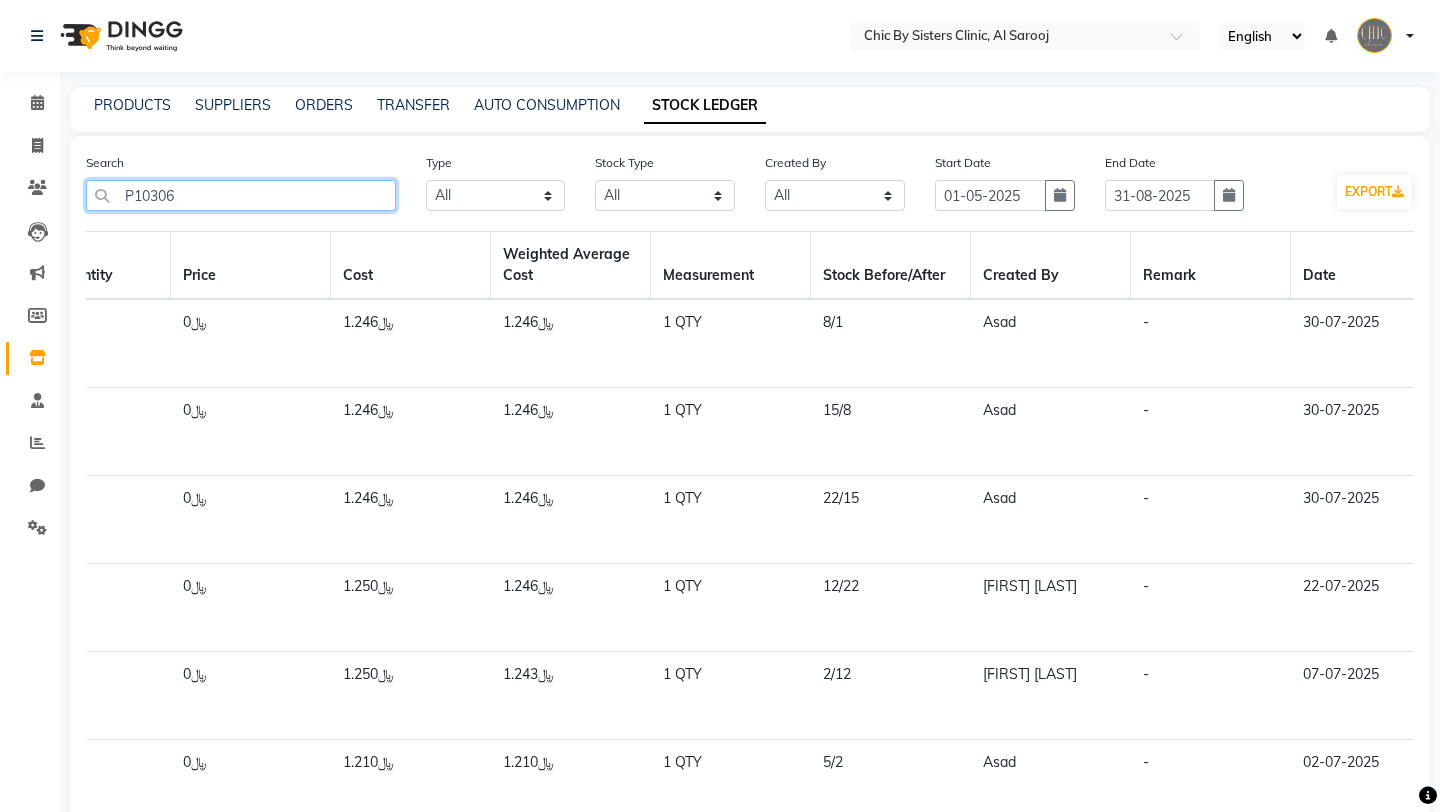 scroll, scrollTop: 0, scrollLeft: 1975, axis: horizontal 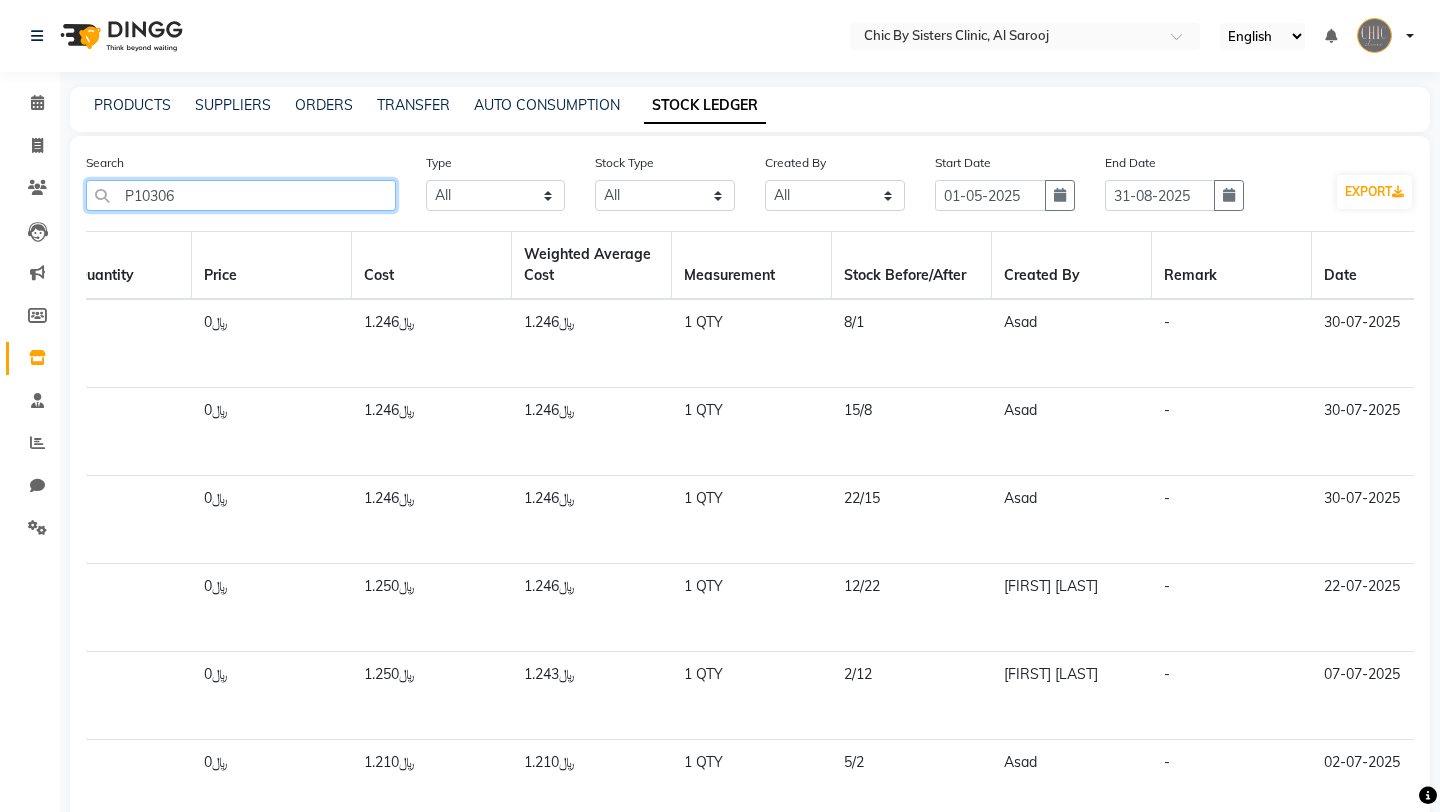 type on "P10306" 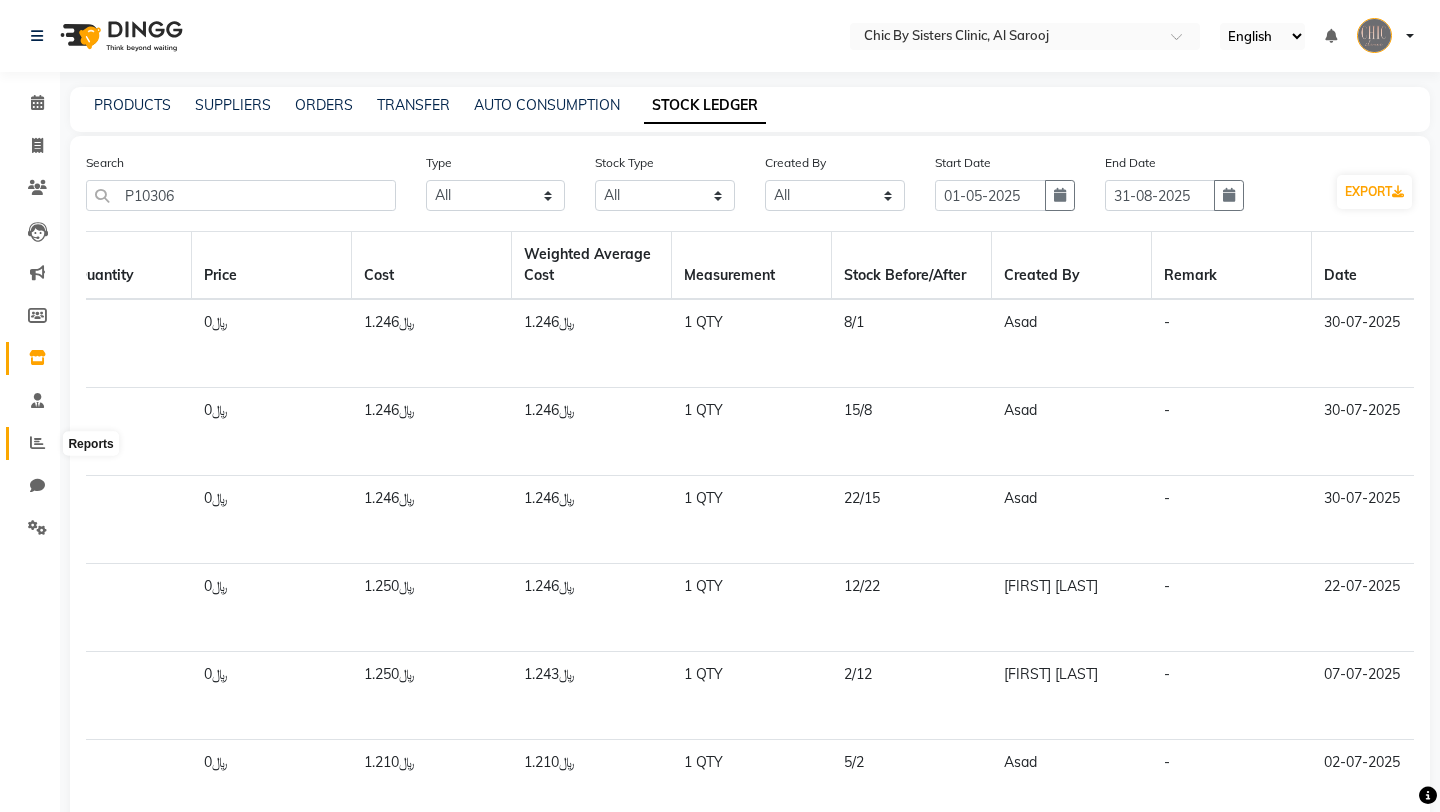 click 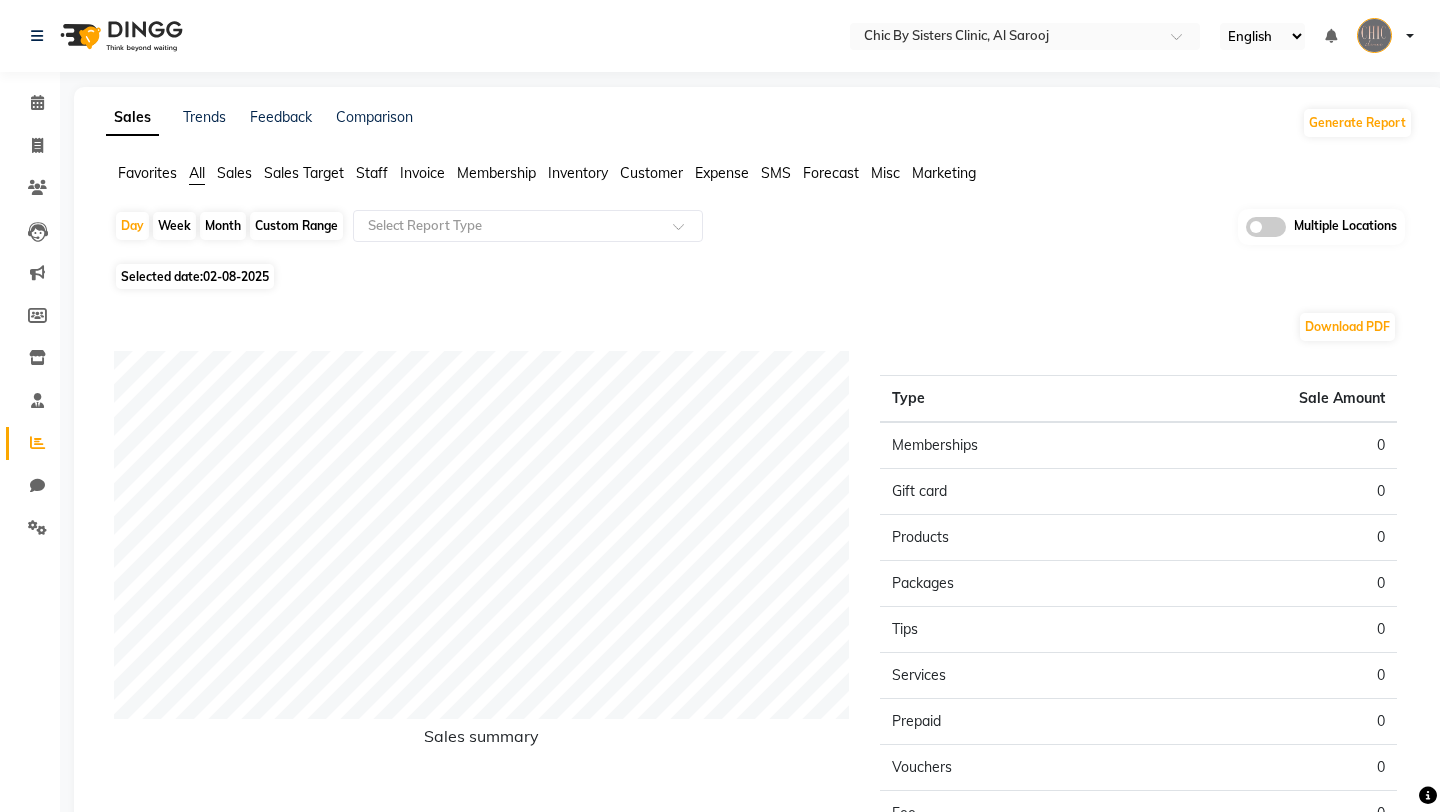 click on "Inventory" 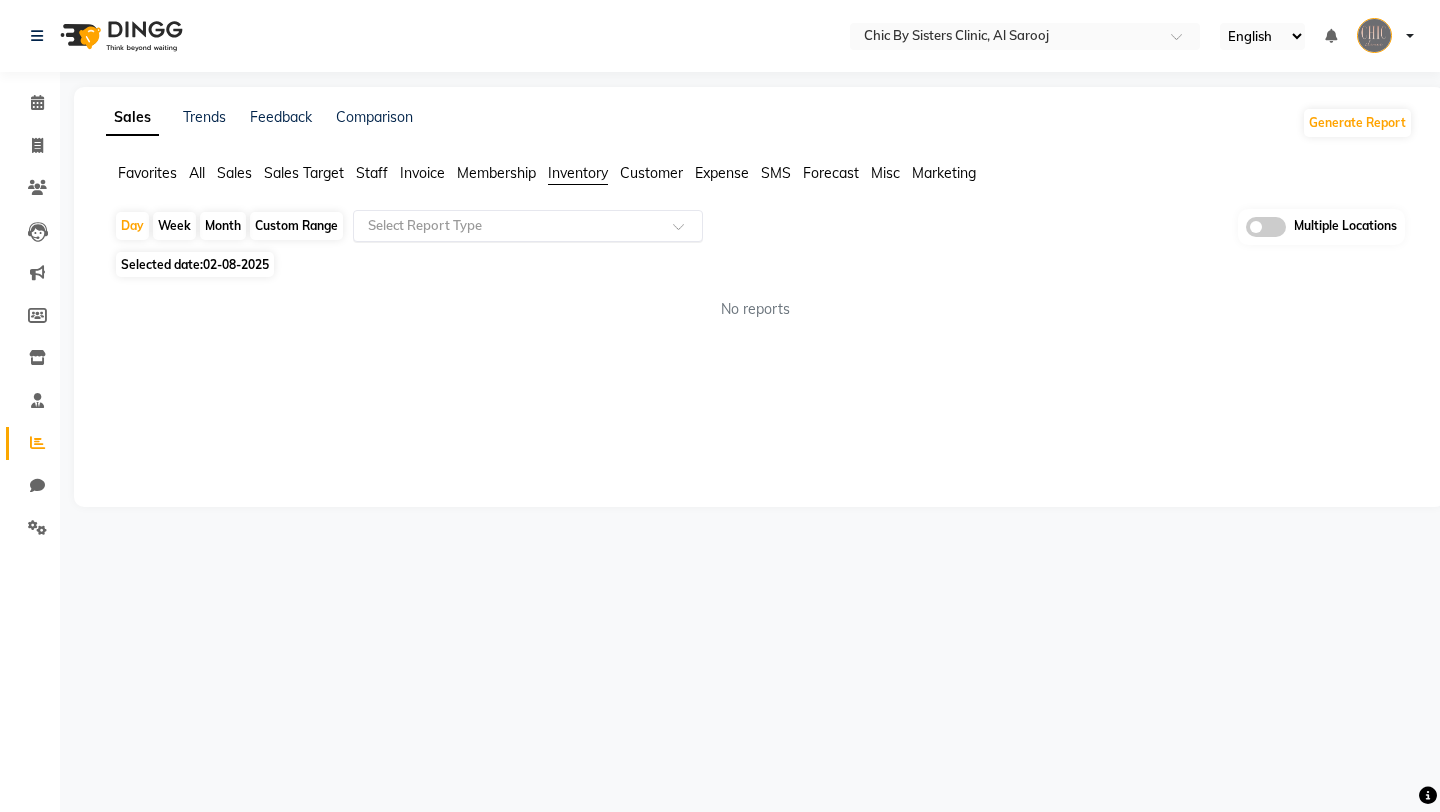 click 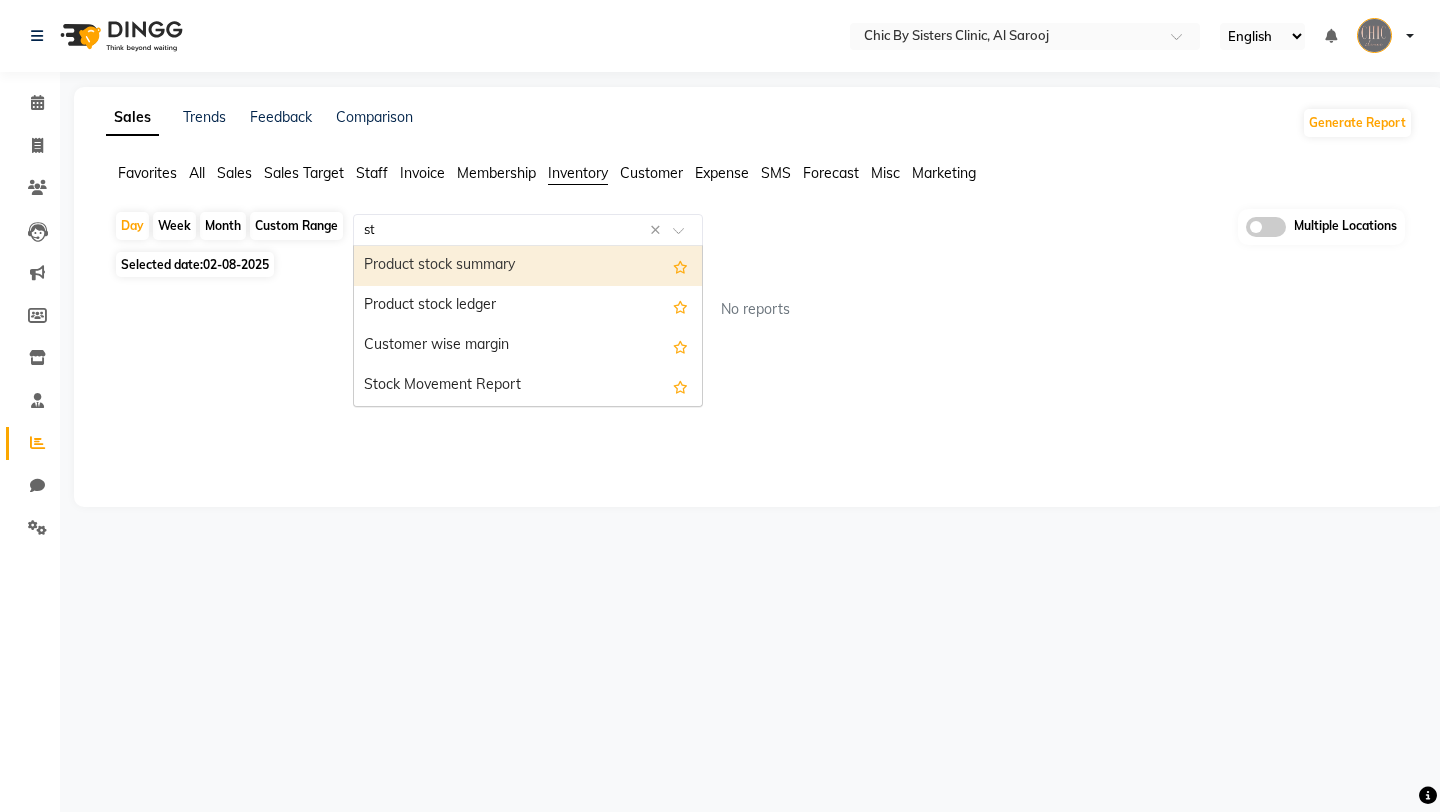 type on "sto" 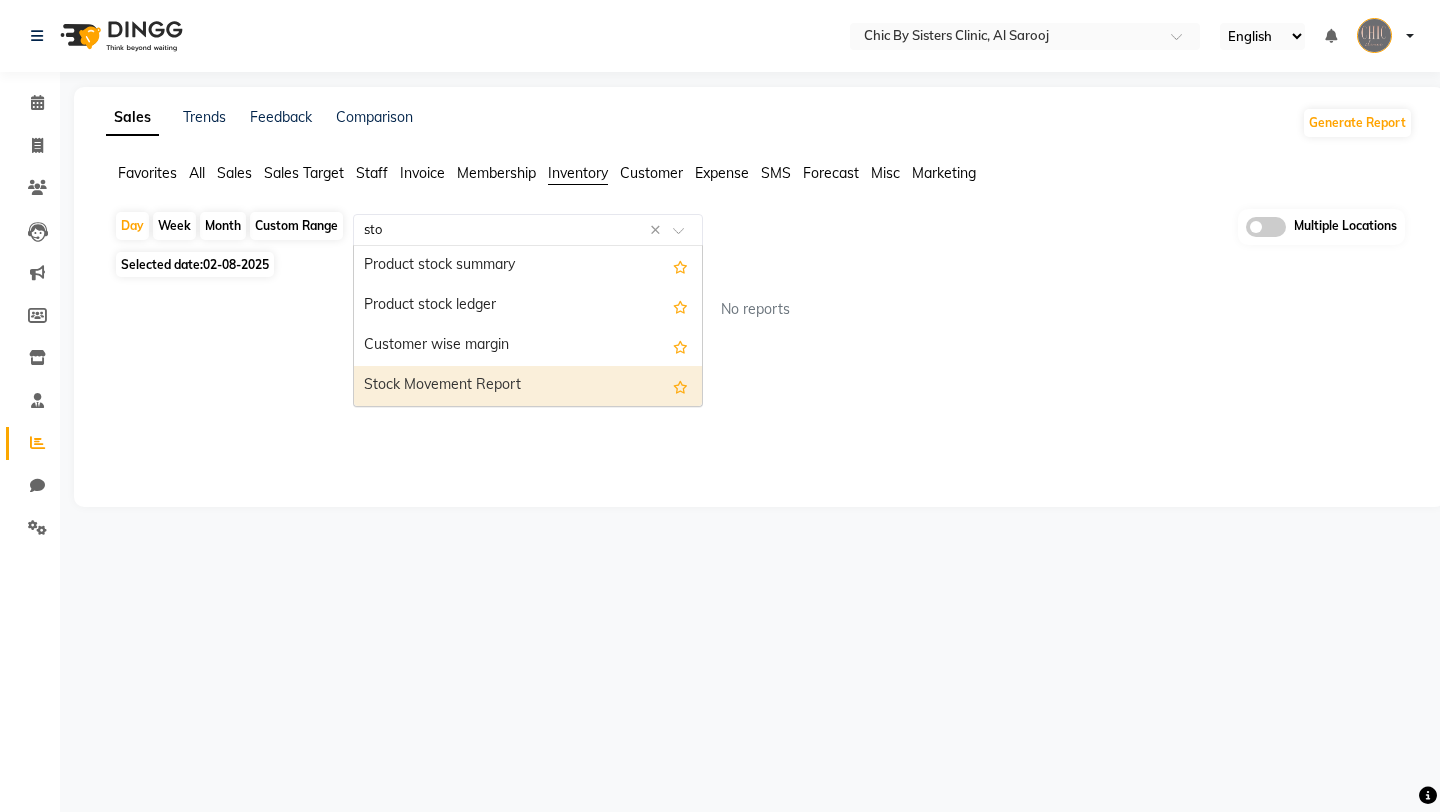 click on "Stock Movement Report" at bounding box center (528, 386) 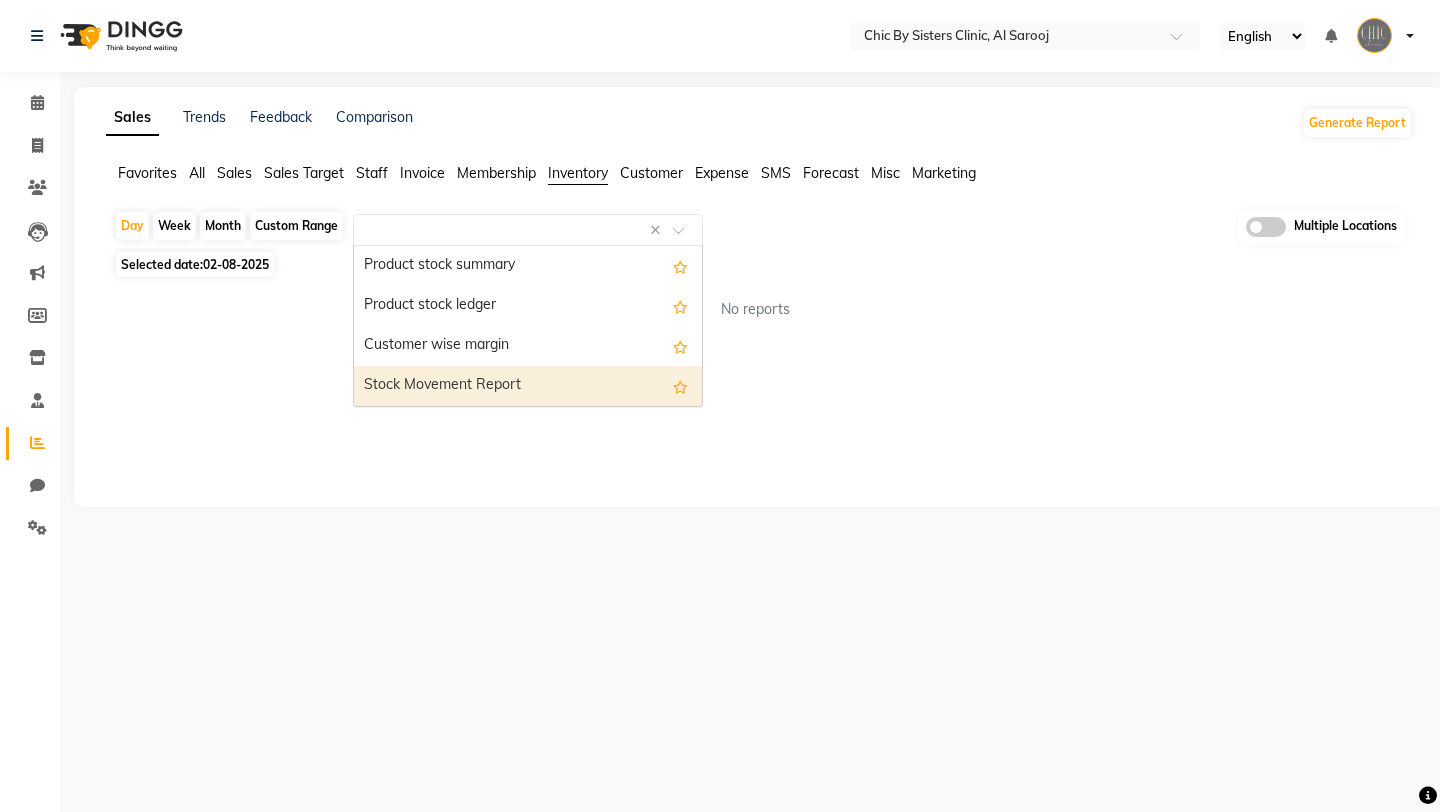 select on "full_report" 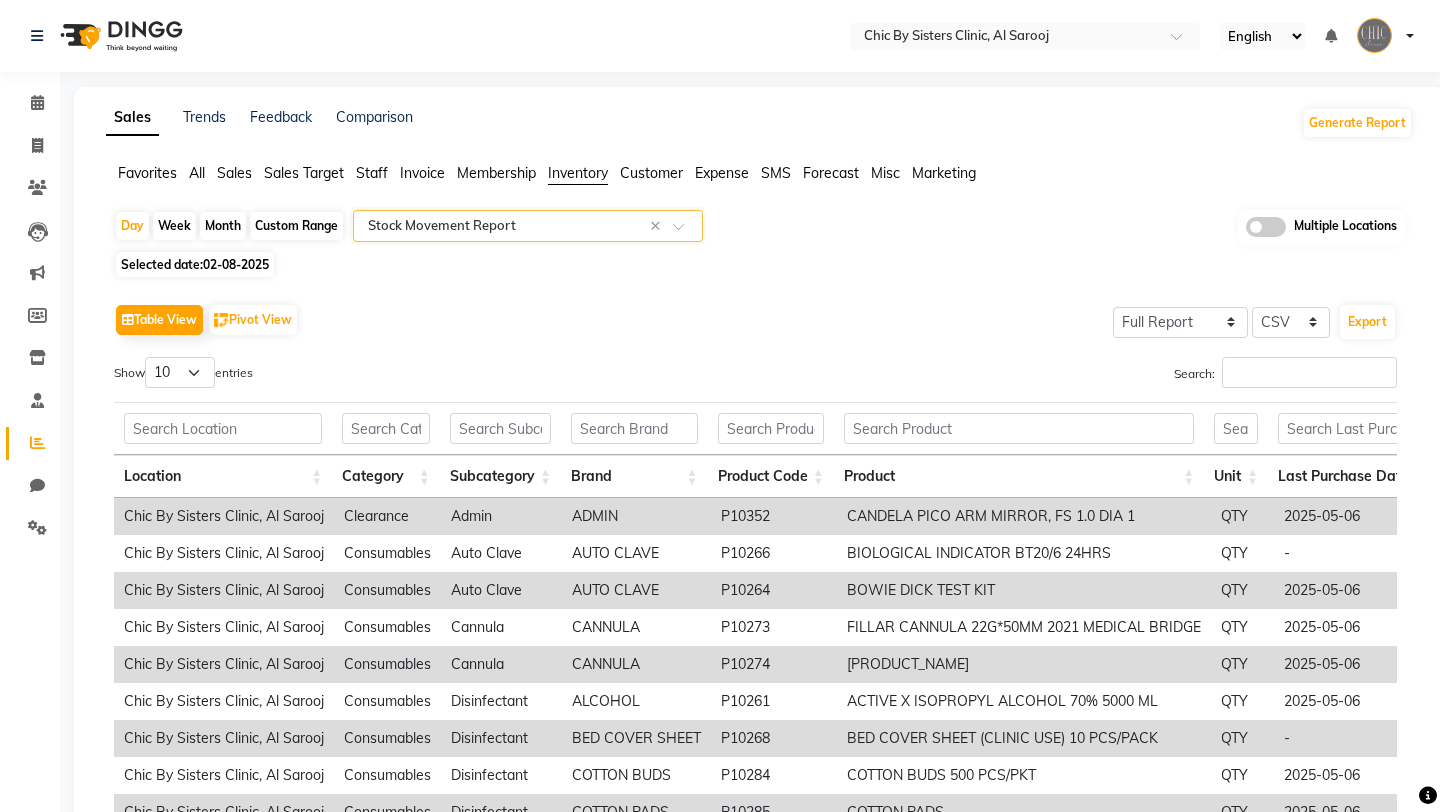 scroll, scrollTop: 207, scrollLeft: 0, axis: vertical 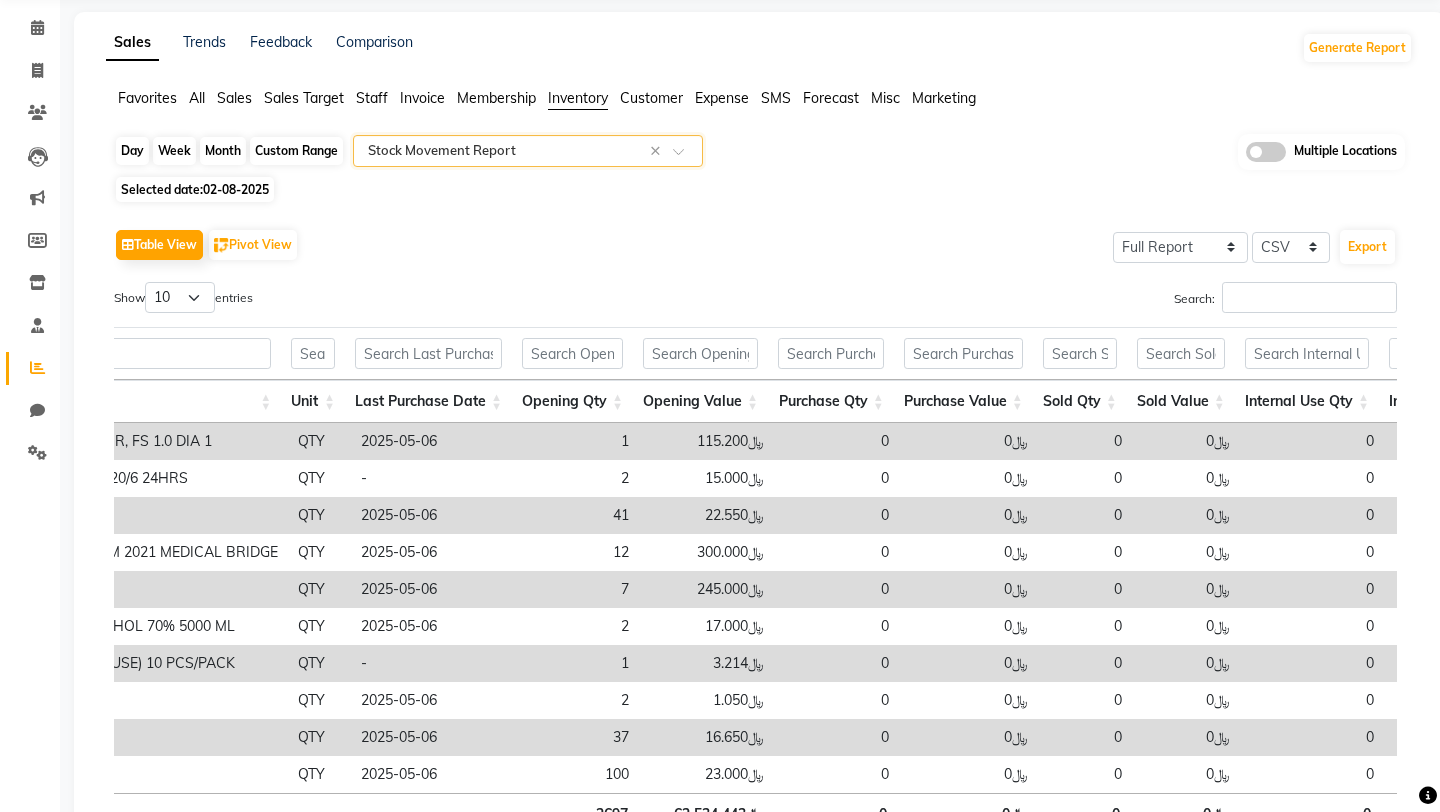 click on "Day" 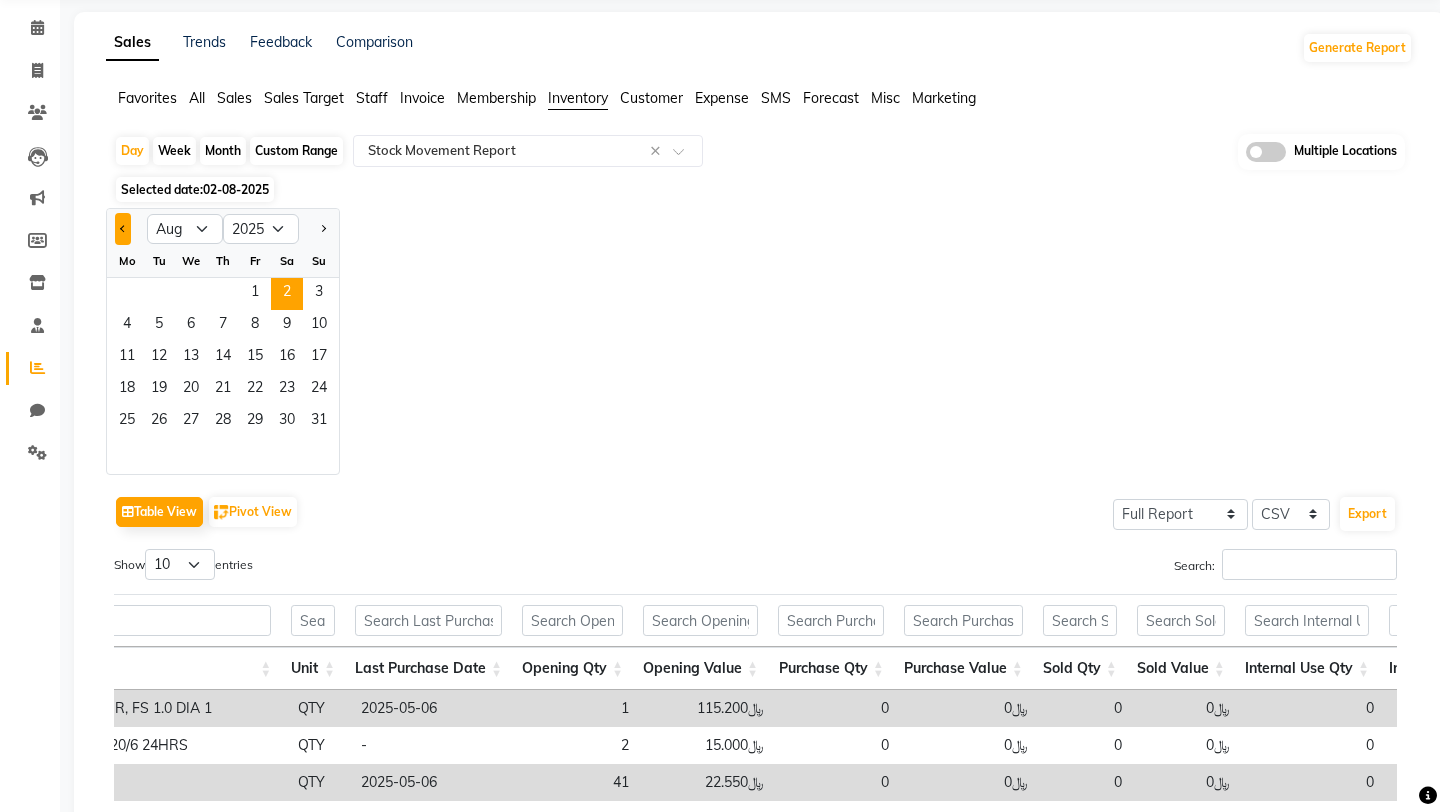 click 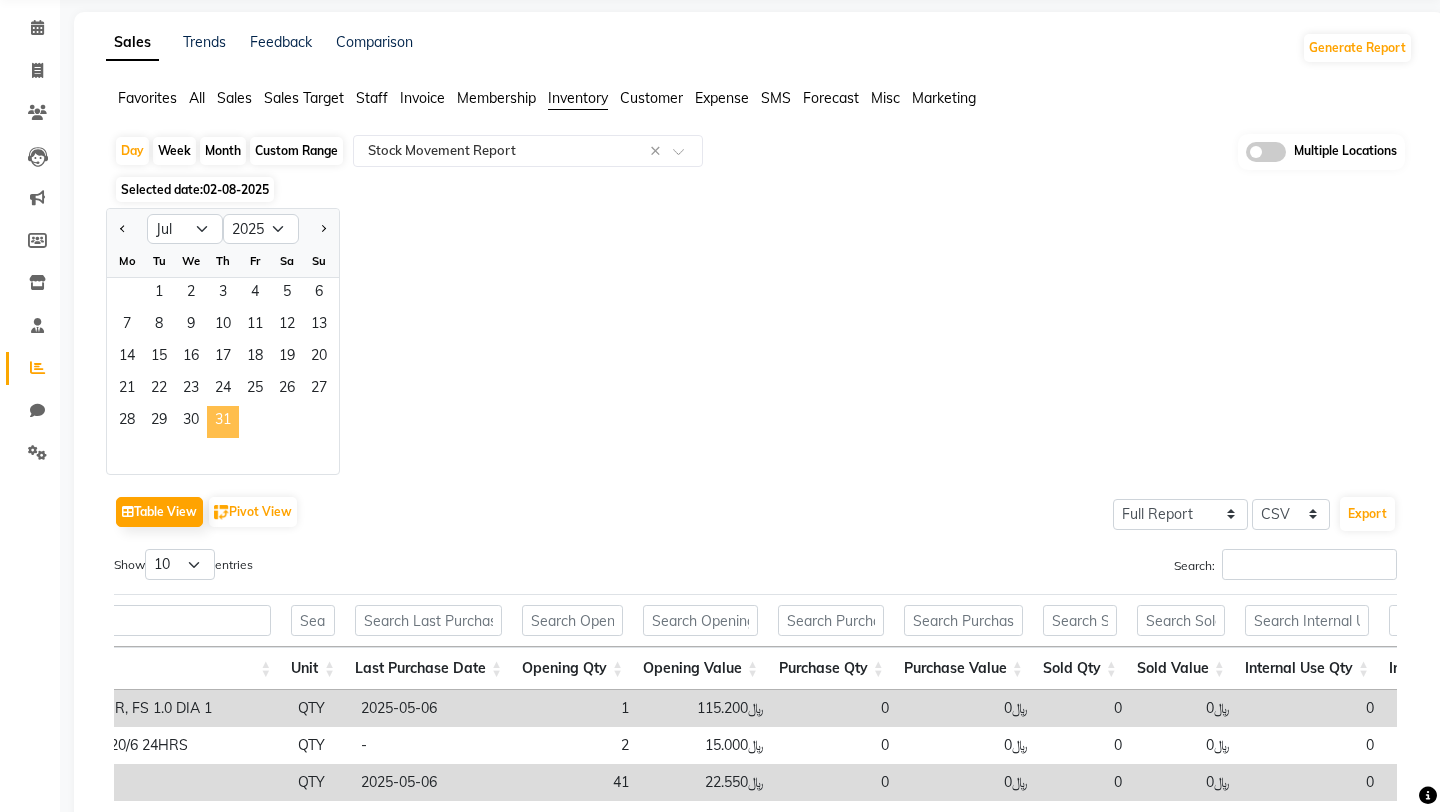 click on "31" 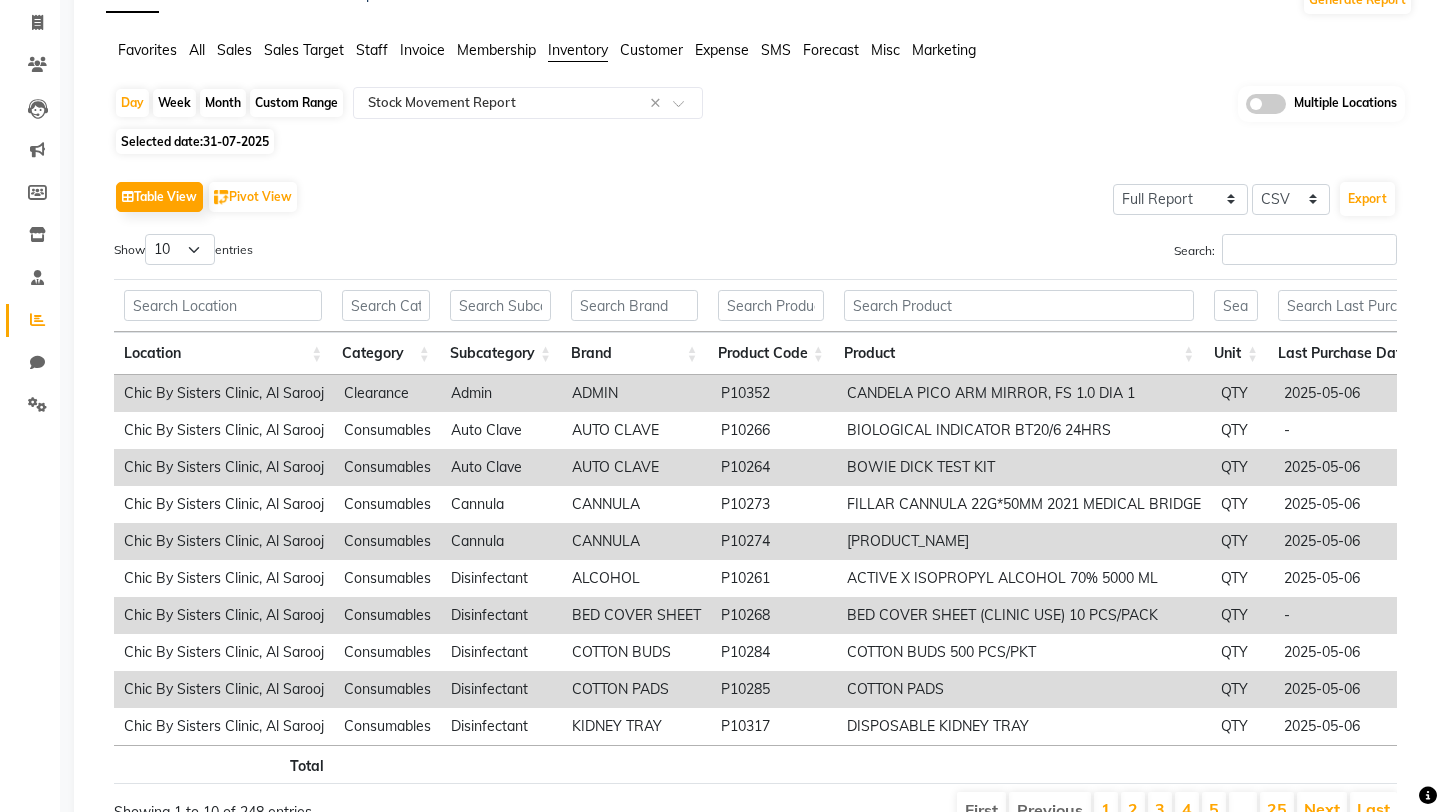 scroll, scrollTop: 207, scrollLeft: 0, axis: vertical 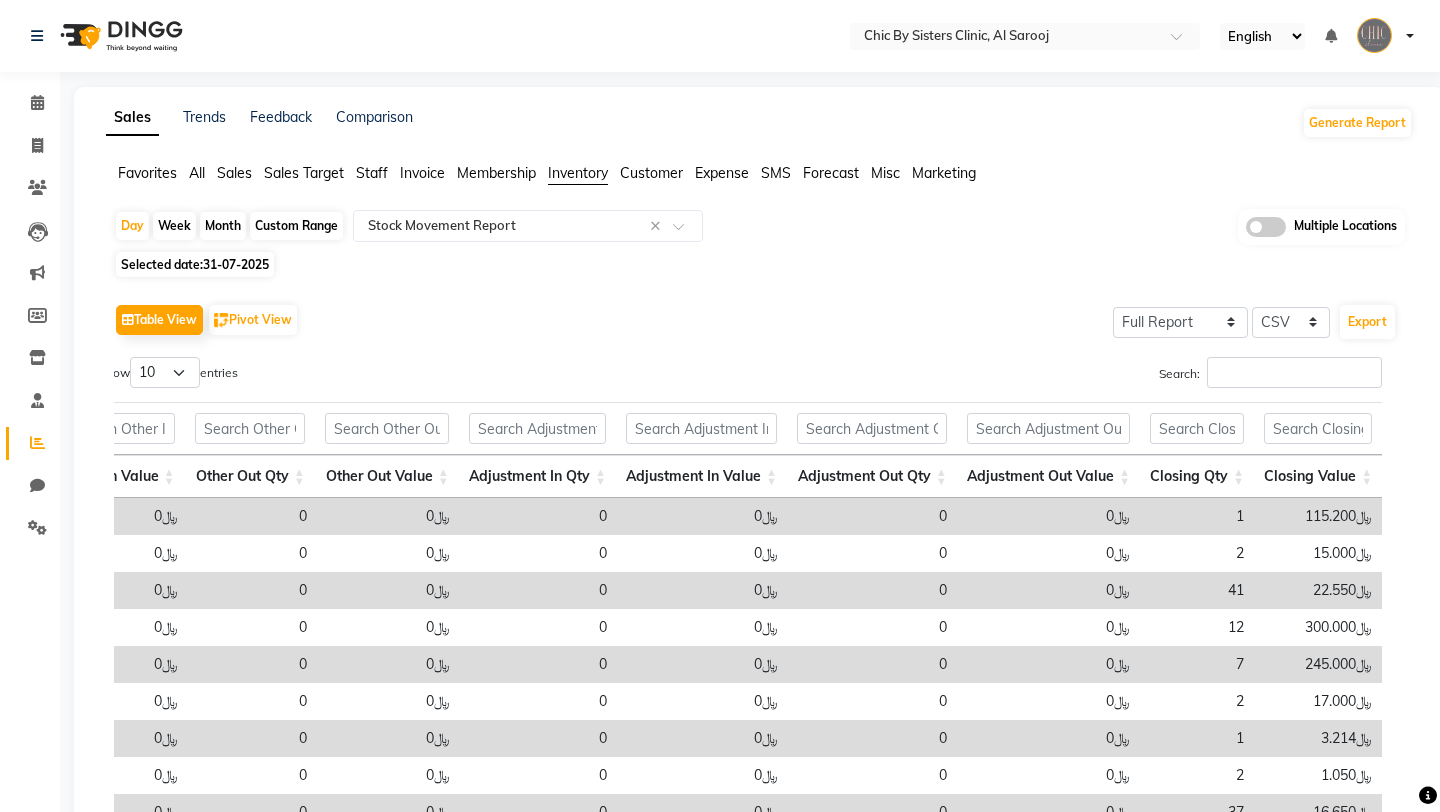 click on "Custom Range" 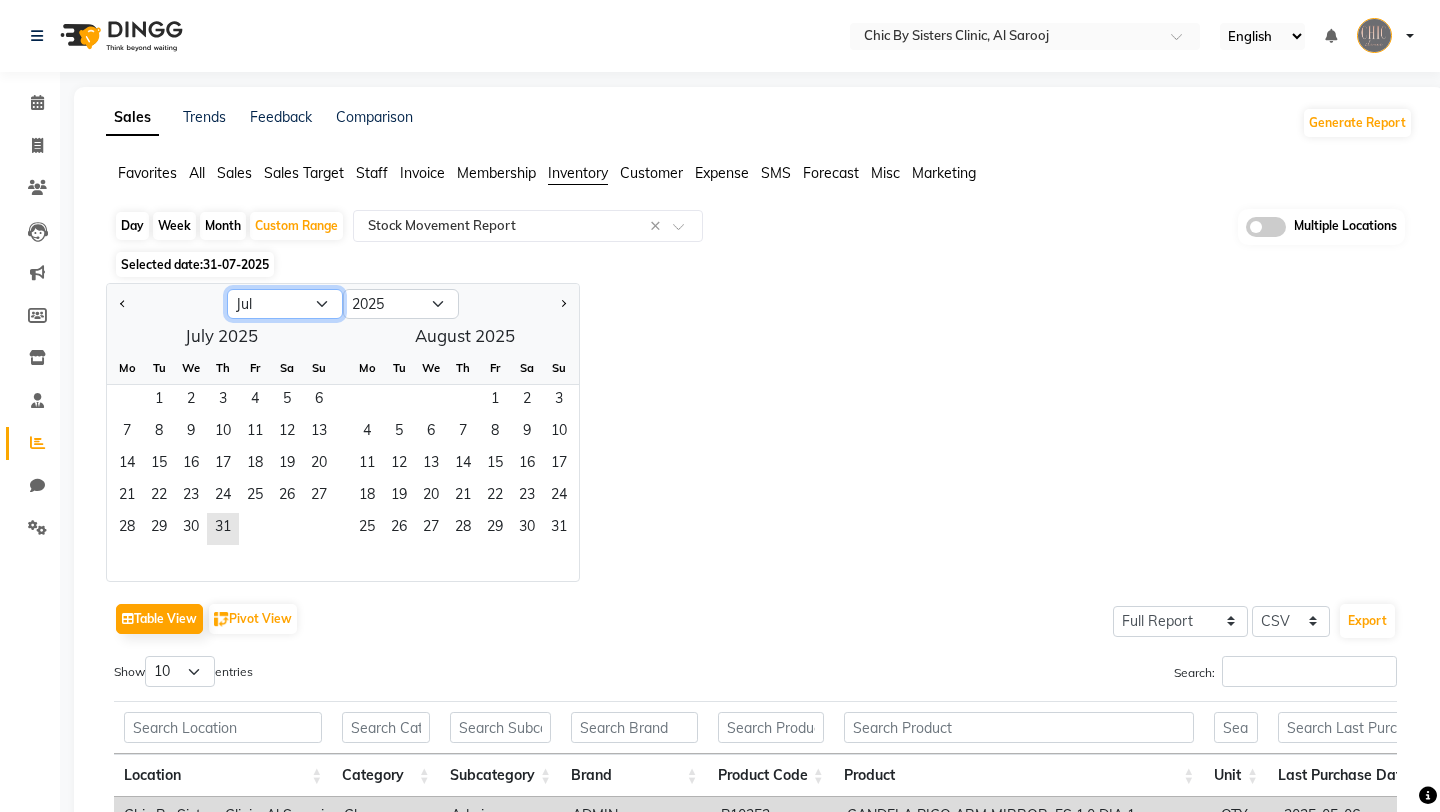 click on "Jan Feb Mar Apr May Jun Jul Aug Sep Oct Nov Dec" 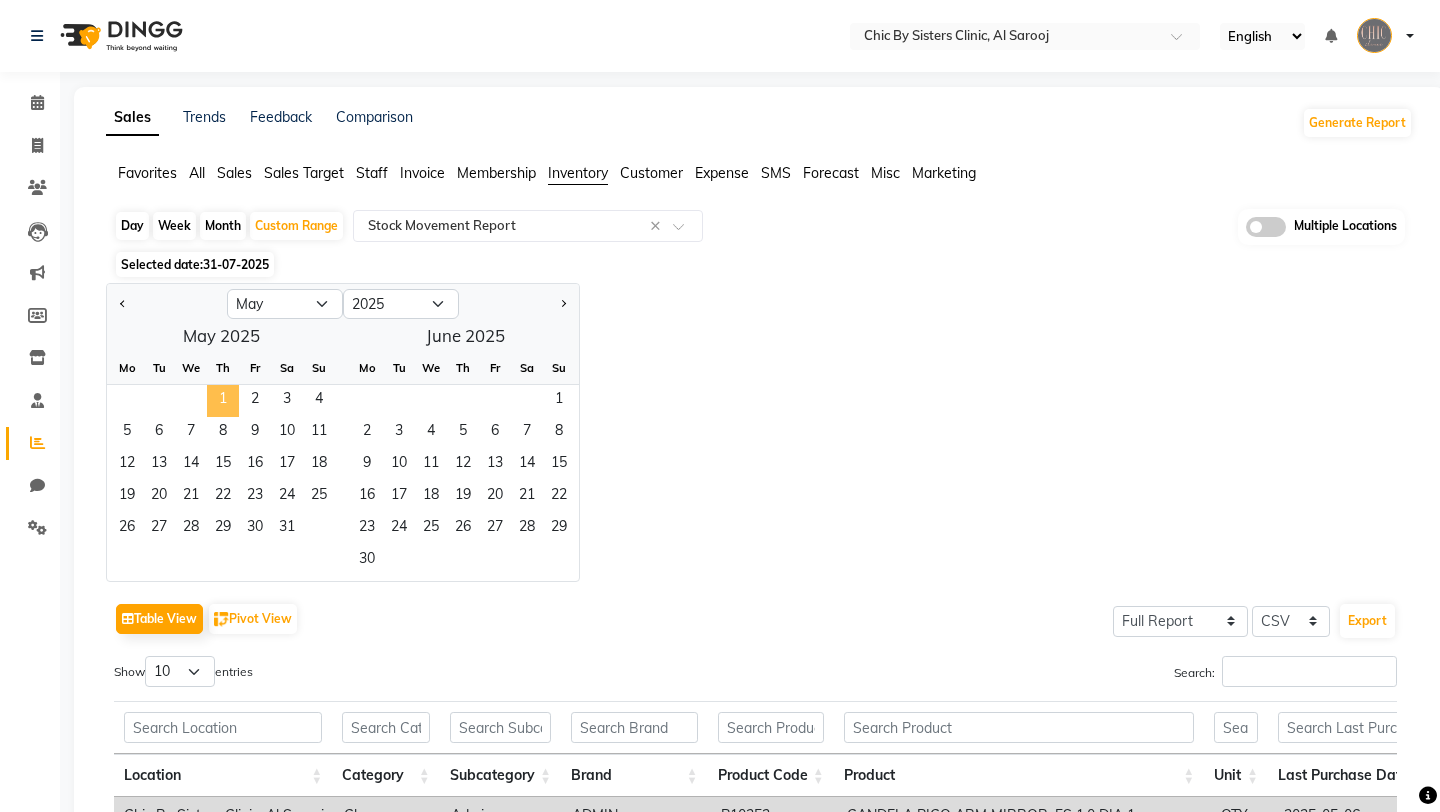 click on "1" 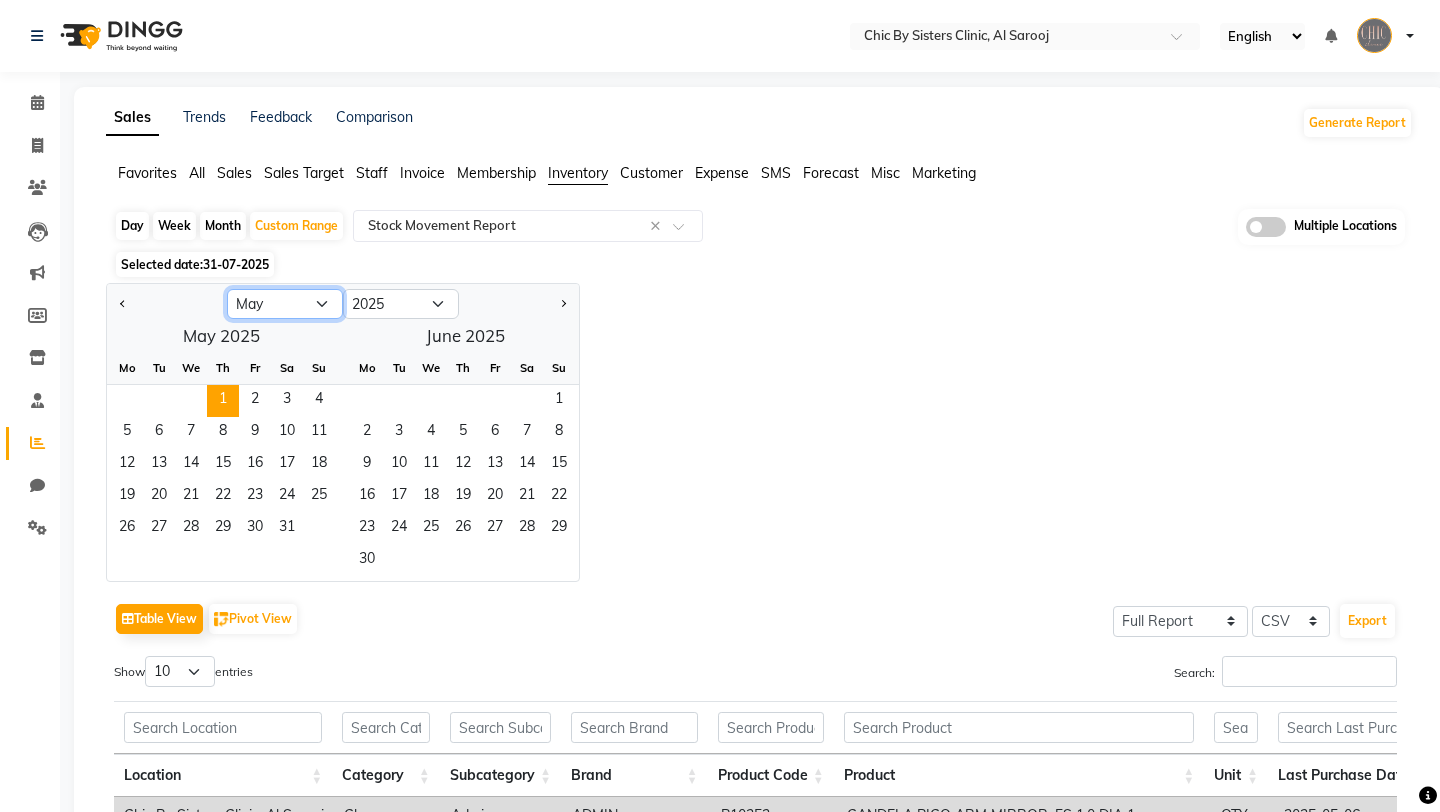 click on "Jan Feb Mar Apr May Jun Jul Aug Sep Oct Nov Dec" 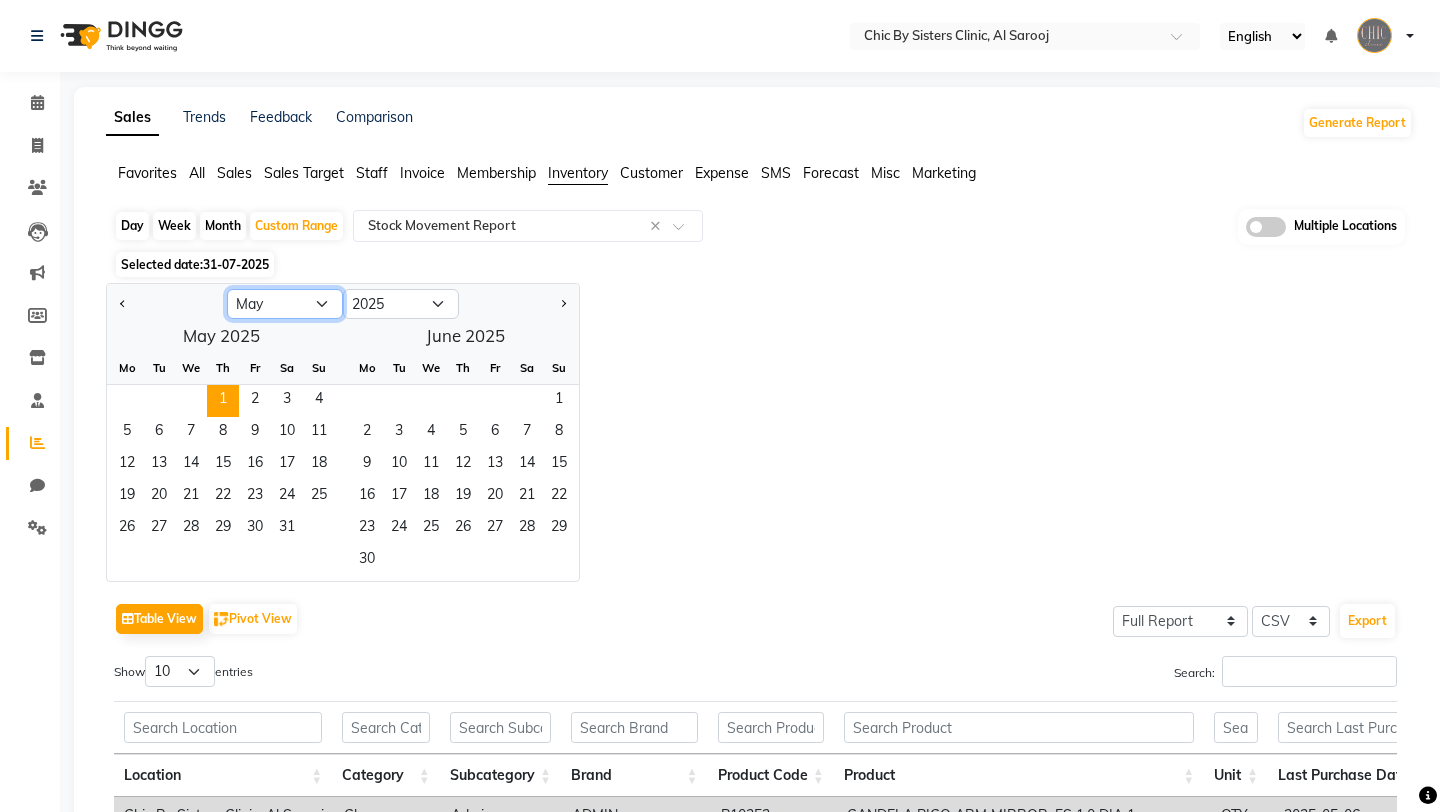 select on "7" 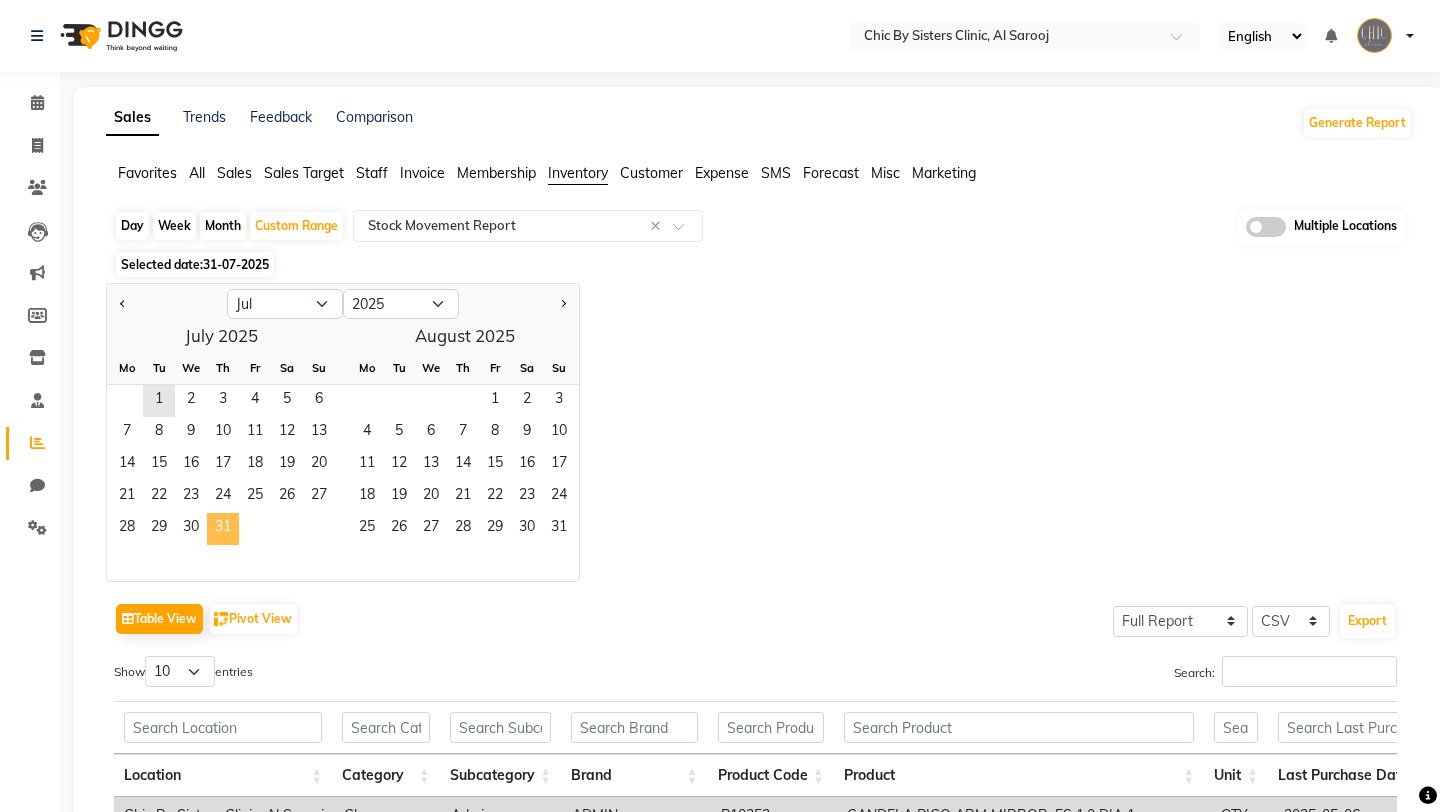 click on "31" 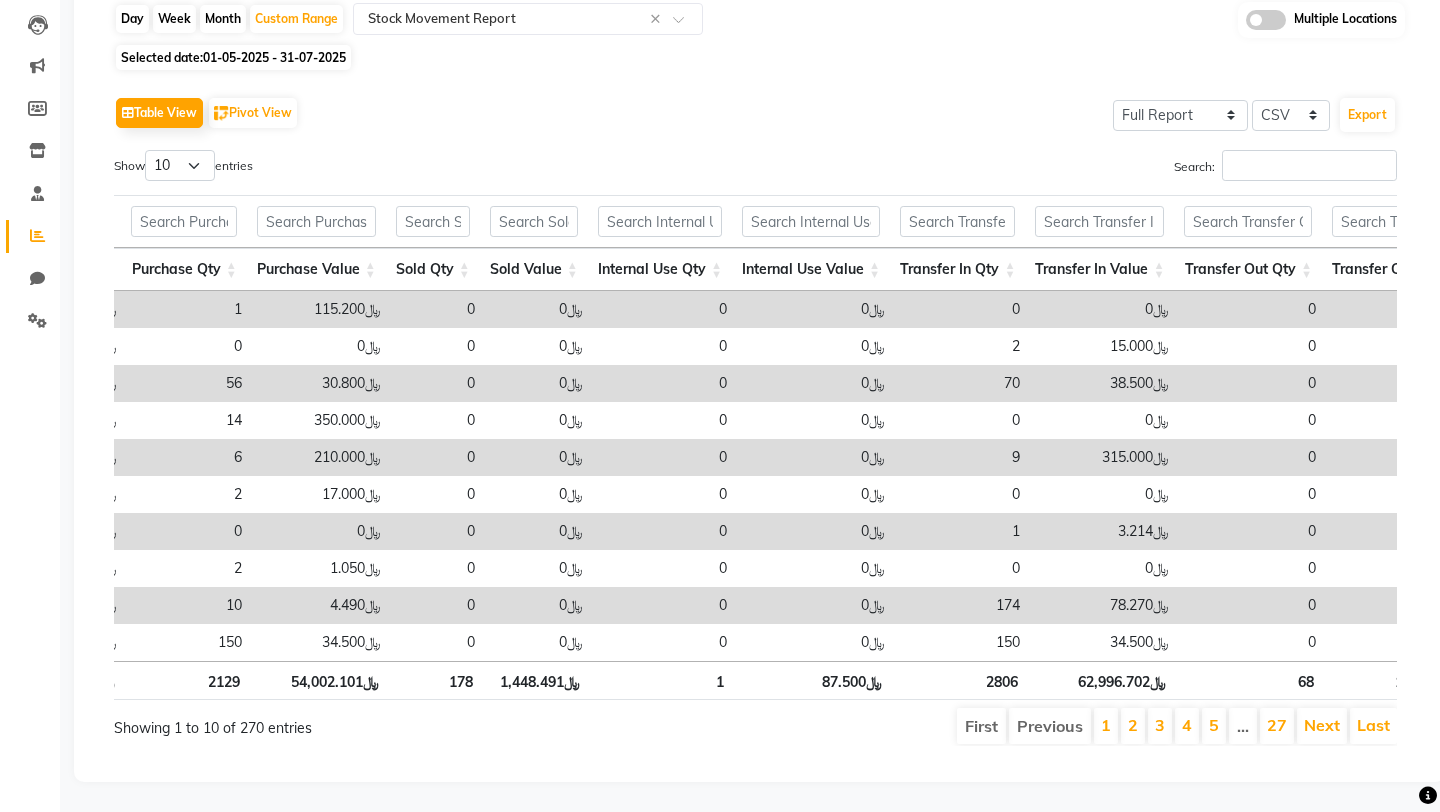scroll, scrollTop: 0, scrollLeft: 1581, axis: horizontal 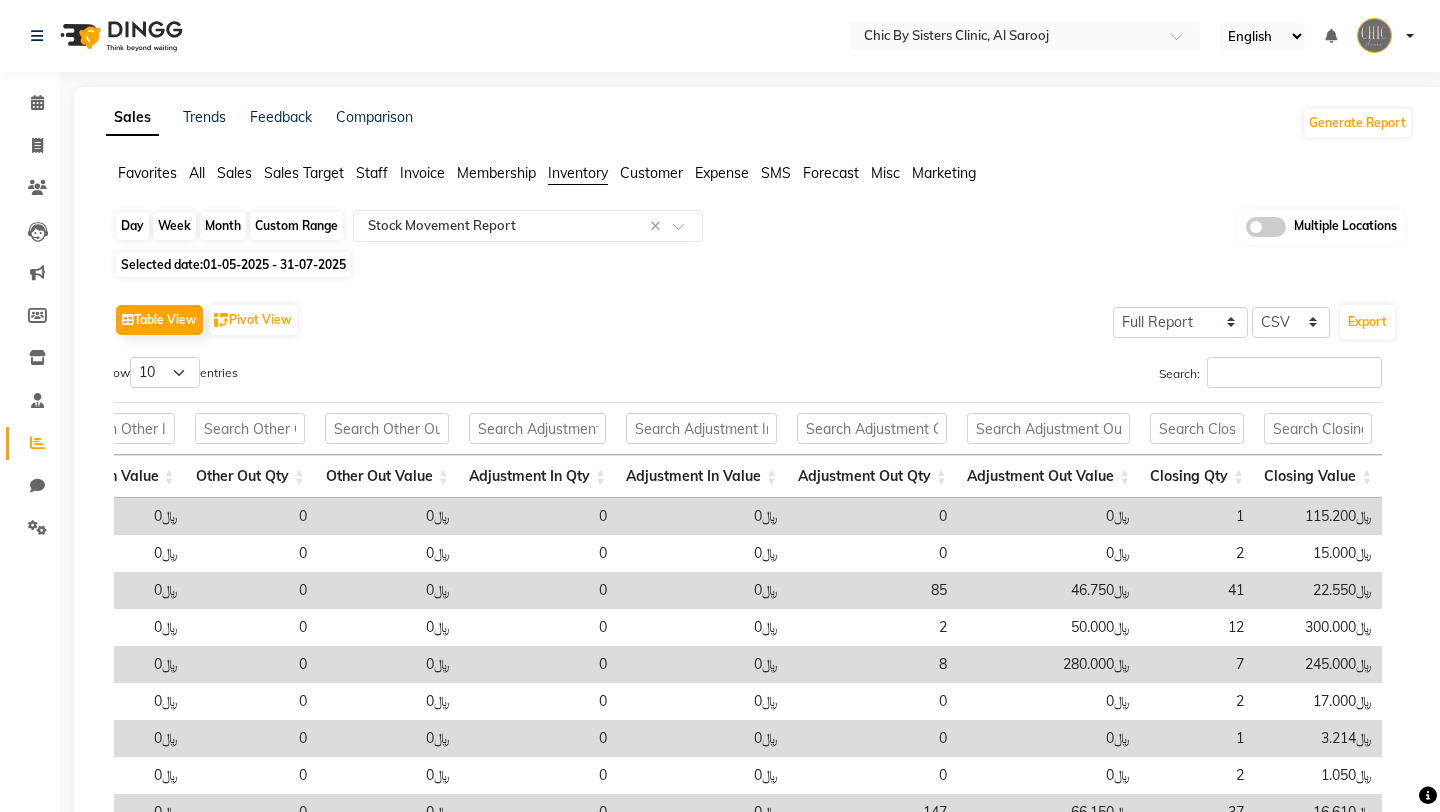 click on "Custom Range" 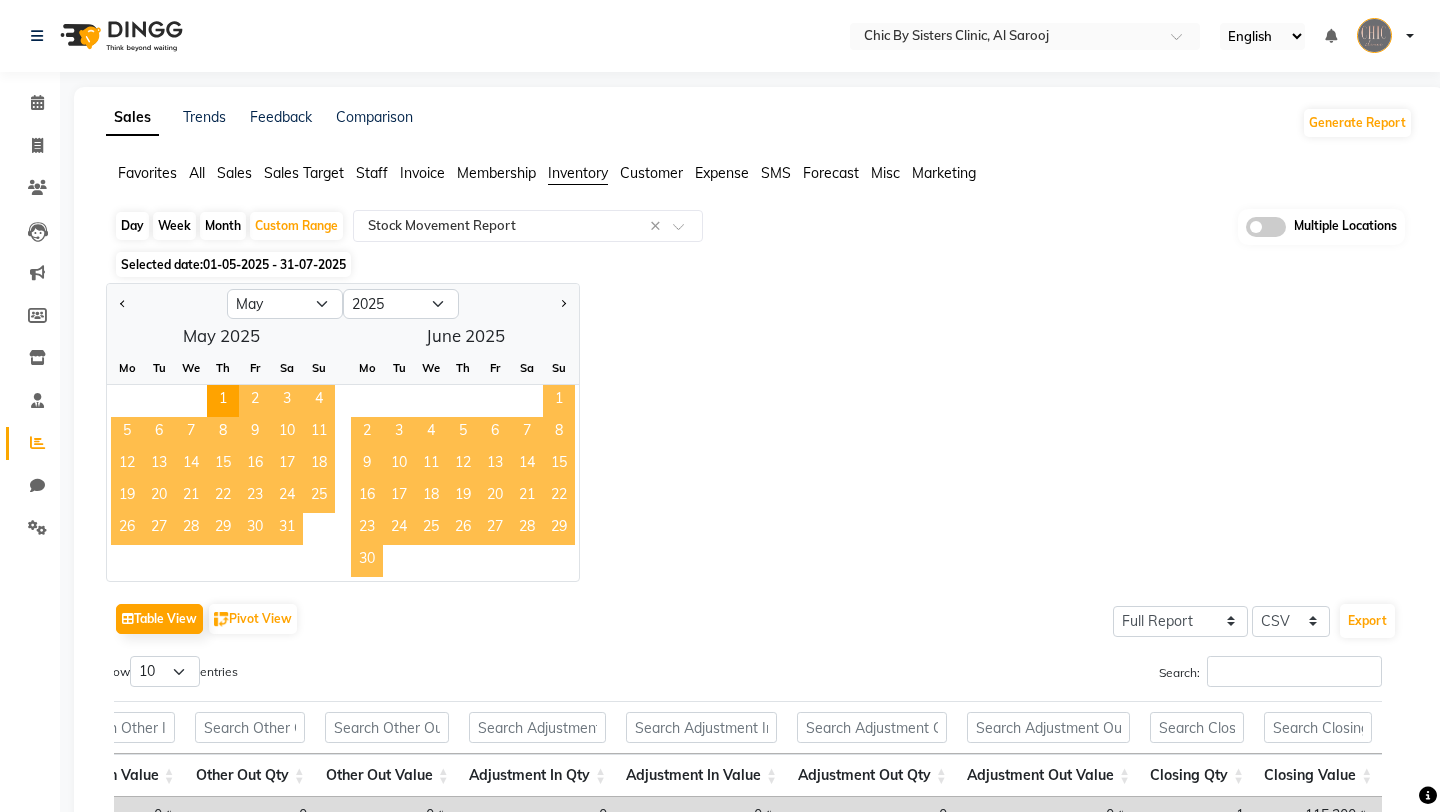 click on "Jan Feb Mar Apr May Jun Jul Aug Sep Oct Nov Dec 2015 2016 2017 2018 2019 2020 2021 2022 2023 2024 2025 2026 2027 2028 2029 2030 2031 2032 2033 2034 2035  May 2025  Mo Tu We Th Fr Sa Su  1   2   3   4   5   6   7   8   9   10   11   12   13   14   15   16   17   18   19   20   21   22   23   24   25   26   27   28   29   30   31   June 2025  Mo Tu We Th Fr Sa Su  1   2   3   4   5   6   7   8   9   10   11   12   13   14   15   16   17   18   19   20   21   22   23   24   25   26   27   28   29   30" 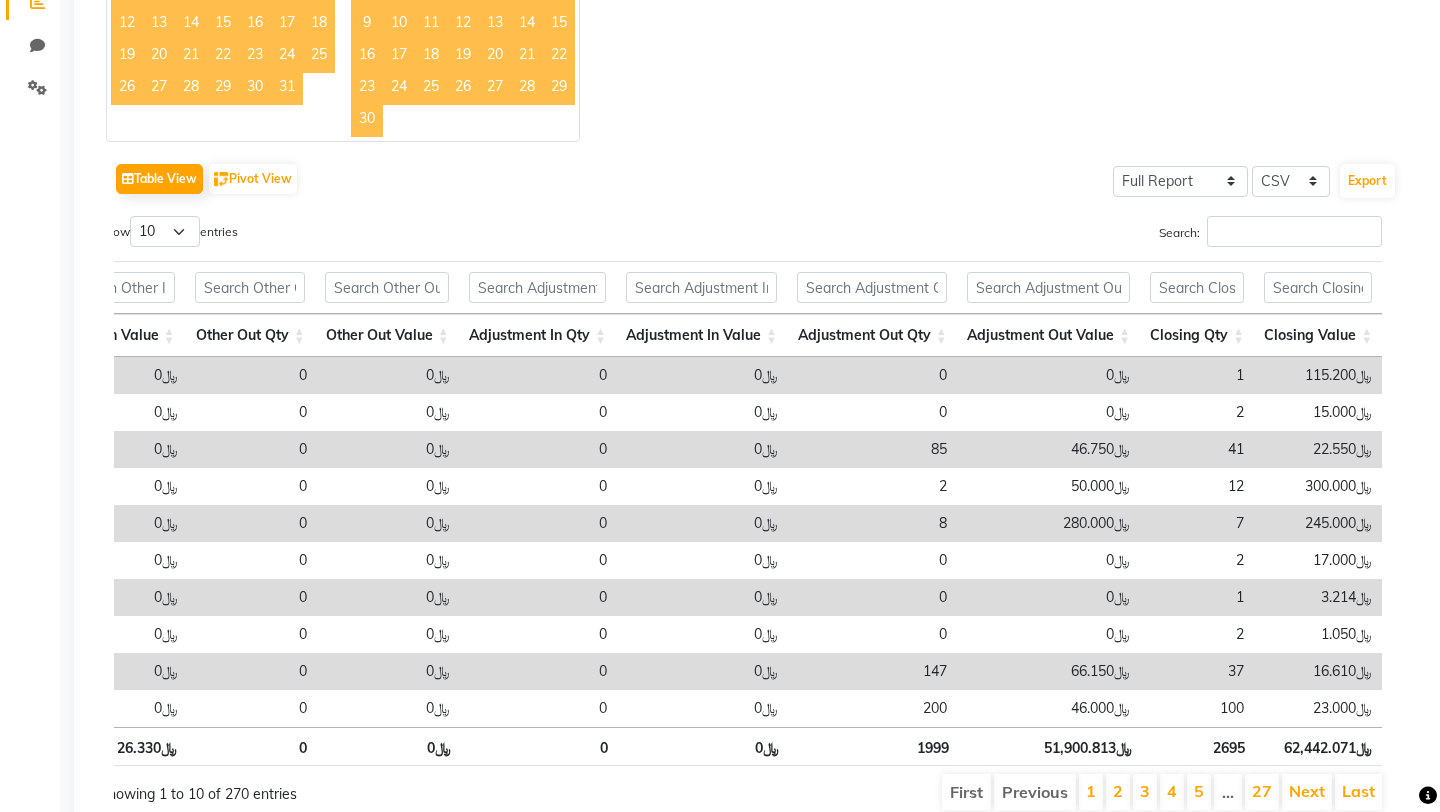 scroll, scrollTop: 506, scrollLeft: 0, axis: vertical 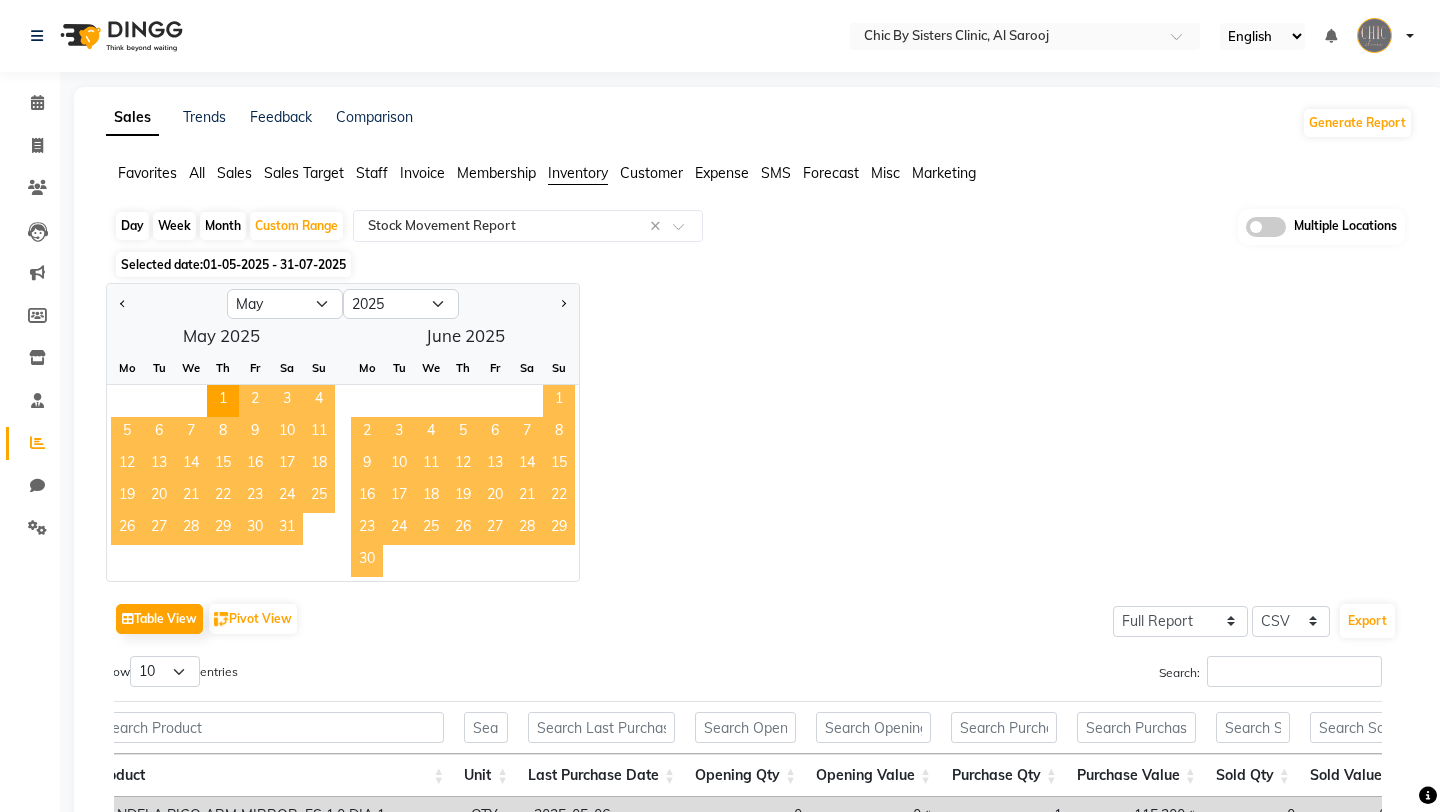 click on "Jan Feb Mar Apr May Jun Jul Aug Sep Oct Nov Dec 2015 2016 2017 2018 2019 2020 2021 2022 2023 2024 2025 2026 2027 2028 2029 2030 2031 2032 2033 2034 2035  May 2025  Mo Tu We Th Fr Sa Su  1   2   3   4   5   6   7   8   9   10   11   12   13   14   15   16   17   18   19   20   21   22   23   24   25   26   27   28   29   30   31   June 2025  Mo Tu We Th Fr Sa Su  1   2   3   4   5   6   7   8   9   10   11   12   13   14   15   16   17   18   19   20   21   22   23   24   25   26   27   28   29   30" 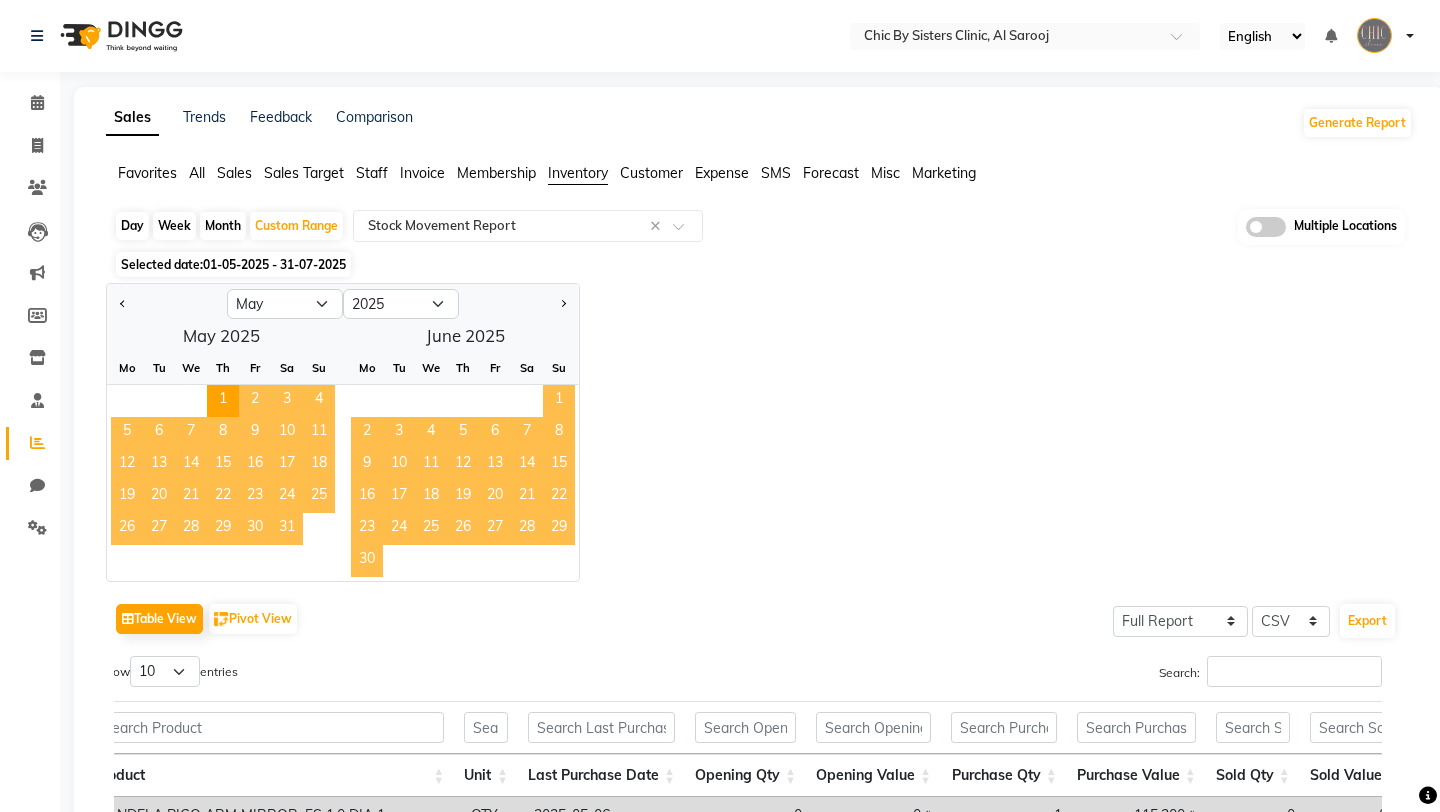 click on "Customer" 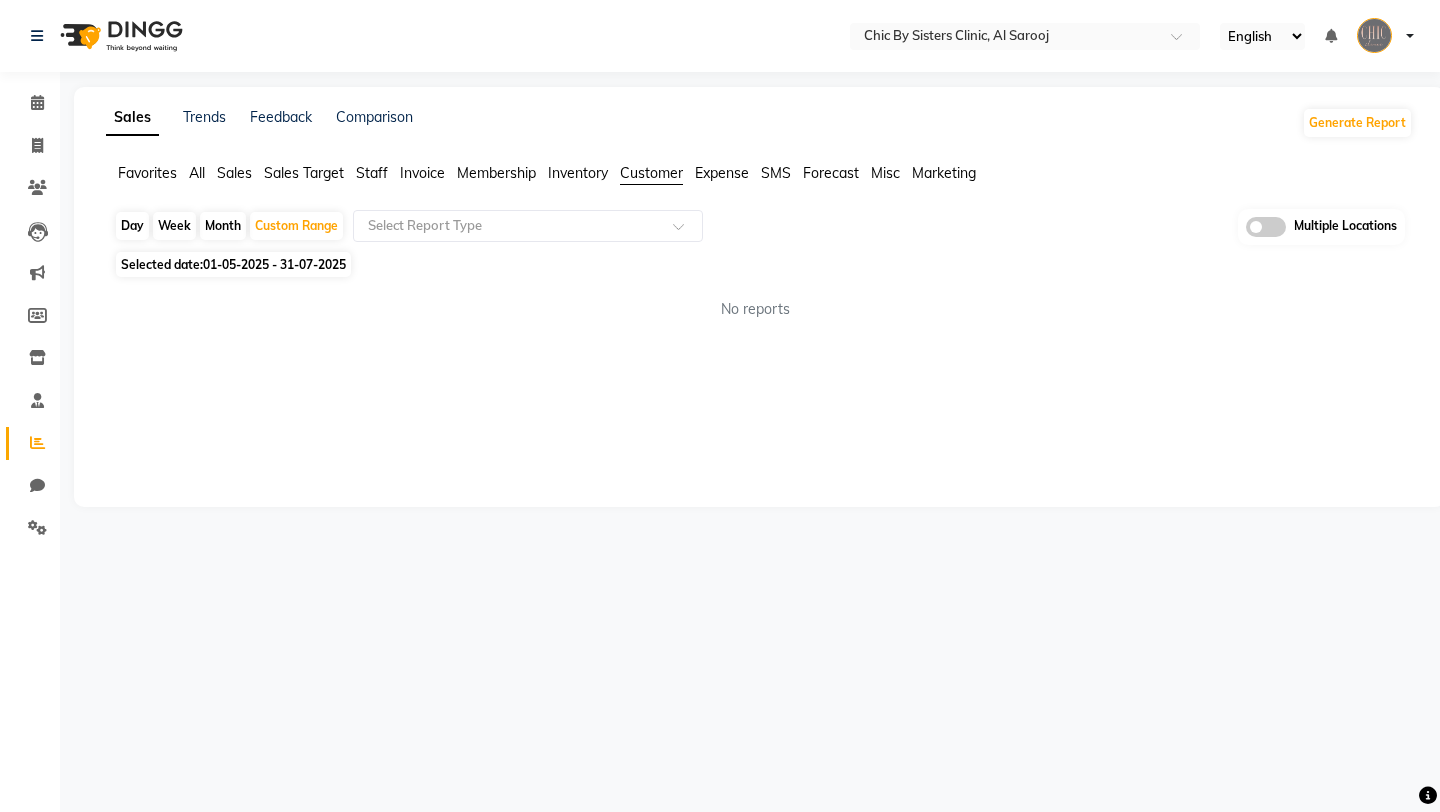 click on "Inventory" 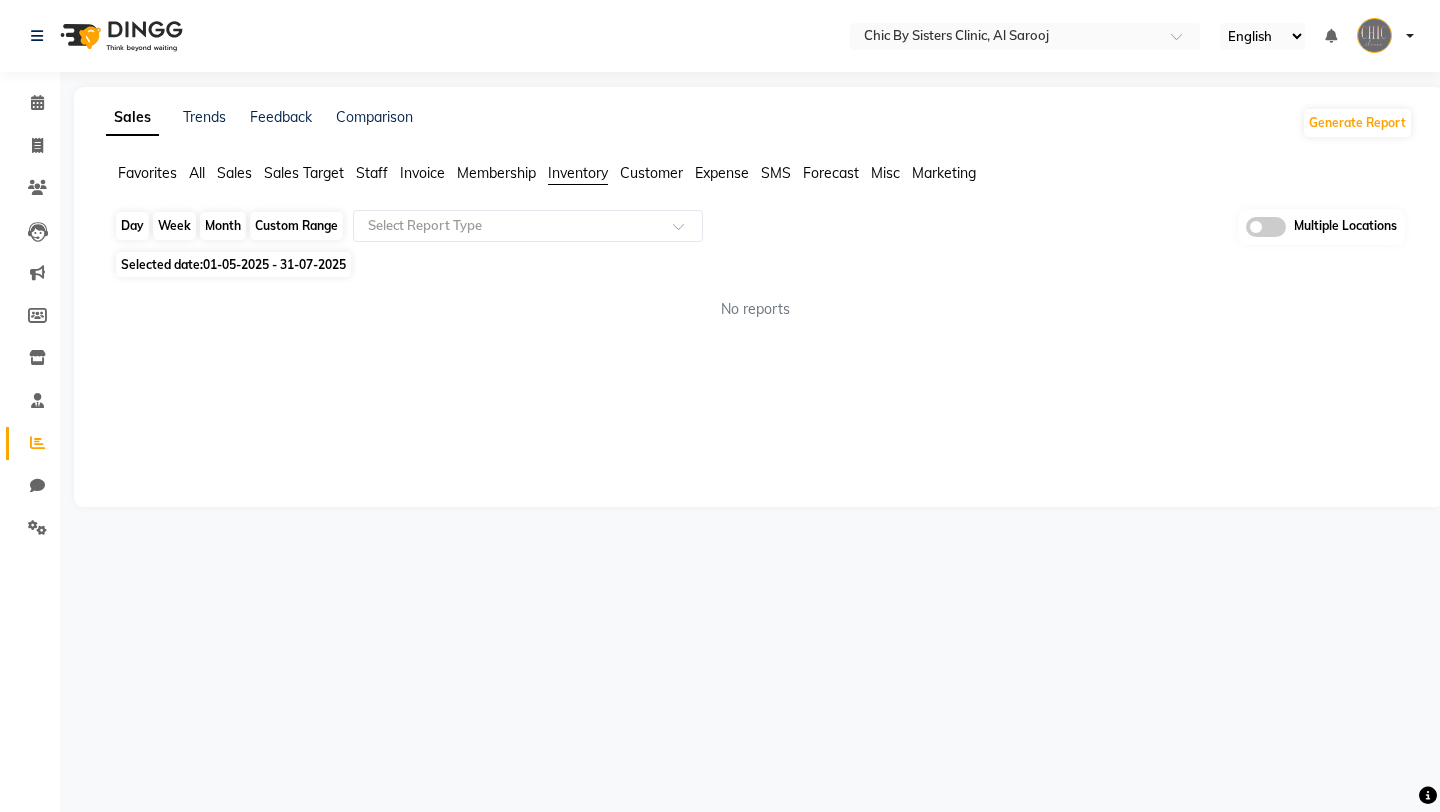 click on "Custom Range" 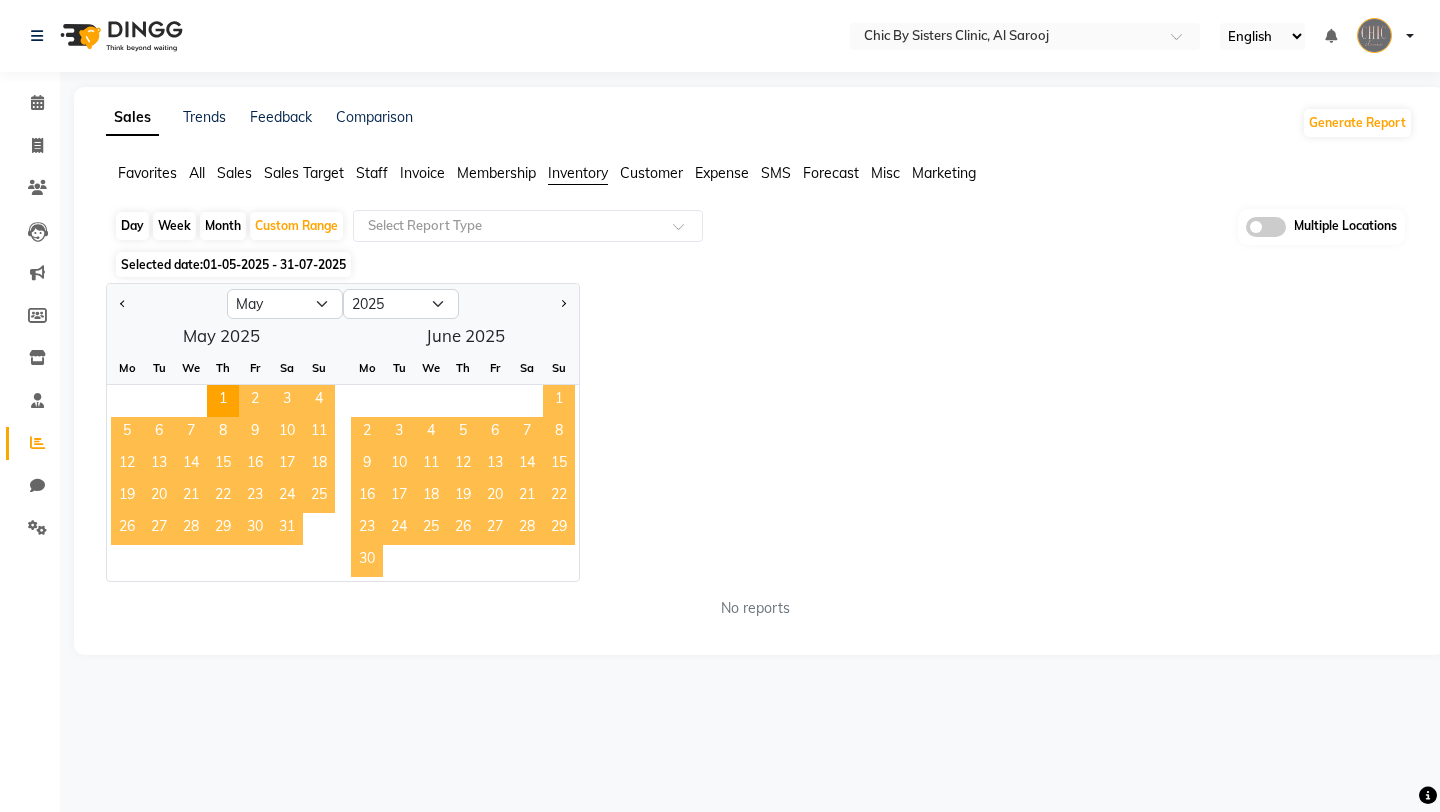 click on "Jan Feb Mar Apr May Jun Jul Aug Sep Oct Nov Dec 2015 2016 2017 2018 2019 2020 2021 2022 2023 2024 2025 2026 2027 2028 2029 2030 2031 2032 2033 2034 2035  May 2025  Mo Tu We Th Fr Sa Su  1   2   3   4   5   6   7   8   9   10   11   12   13   14   15   16   17   18   19   20   21   22   23   24   25   26   27   28   29   30   31   June 2025  Mo Tu We Th Fr Sa Su  1   2   3   4   5   6   7   8   9   10   11   12   13   14   15   16   17   18   19   20   21   22   23   24   25   26   27   28   29   30" 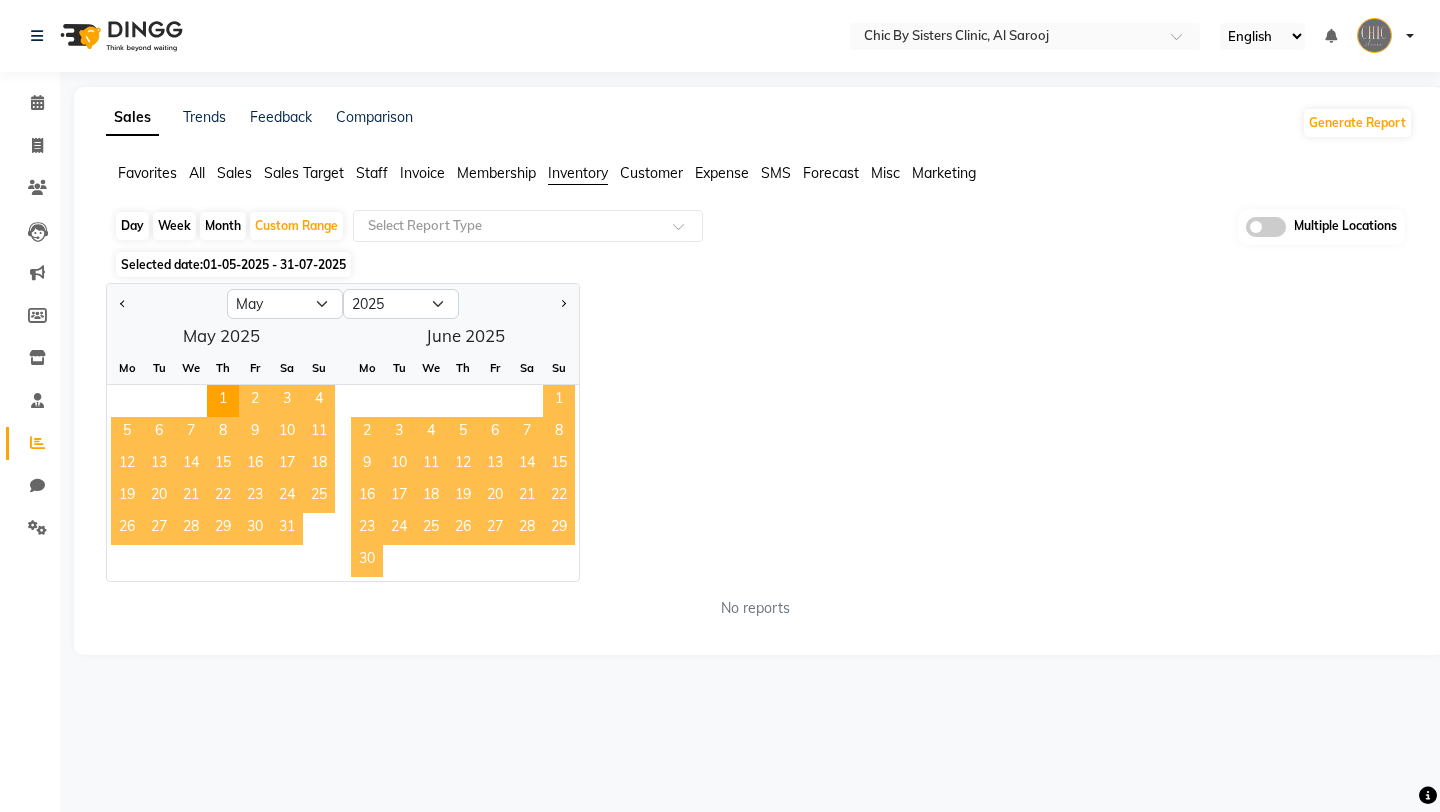 click 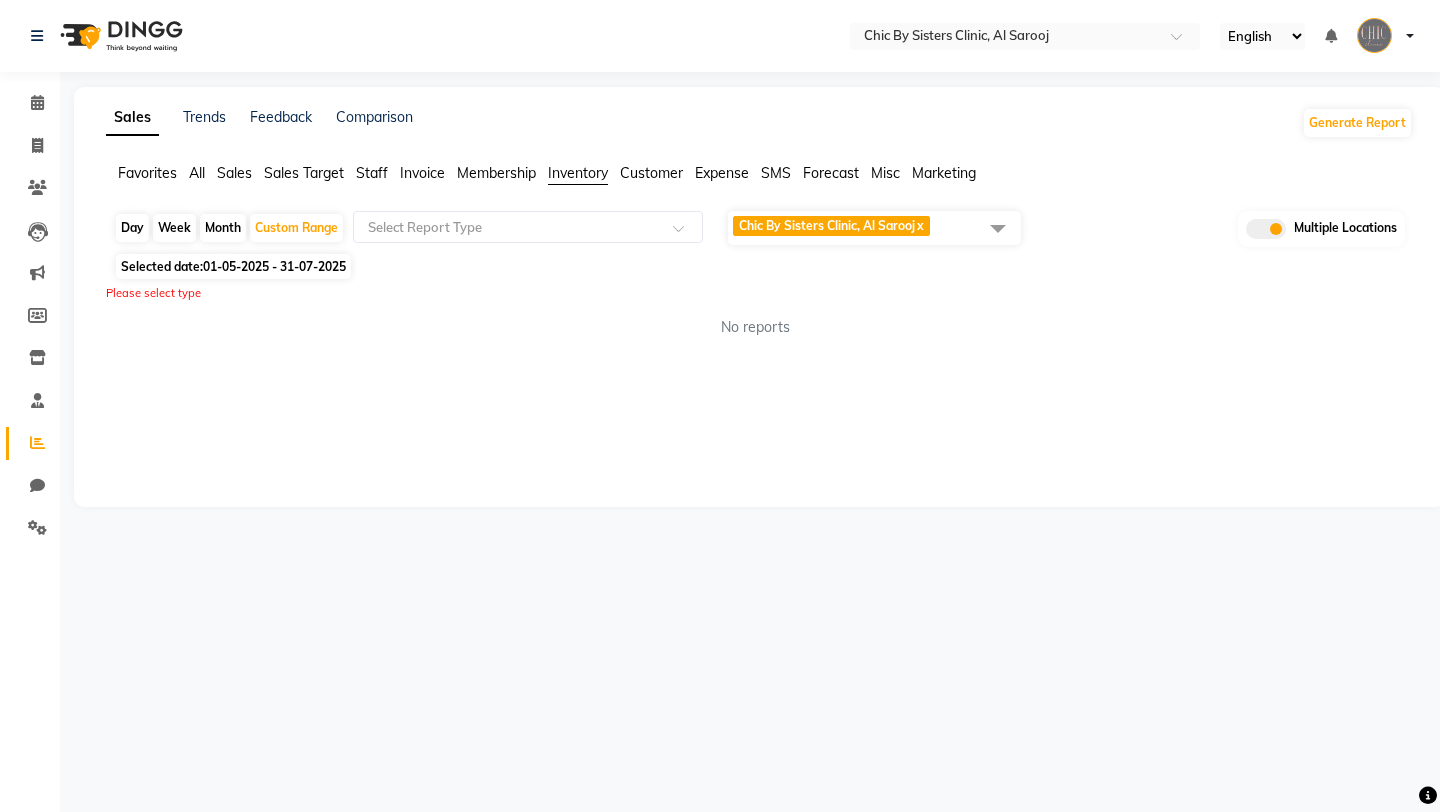 click on "Chic By Sisters Clinic, Al Sarooj  x" 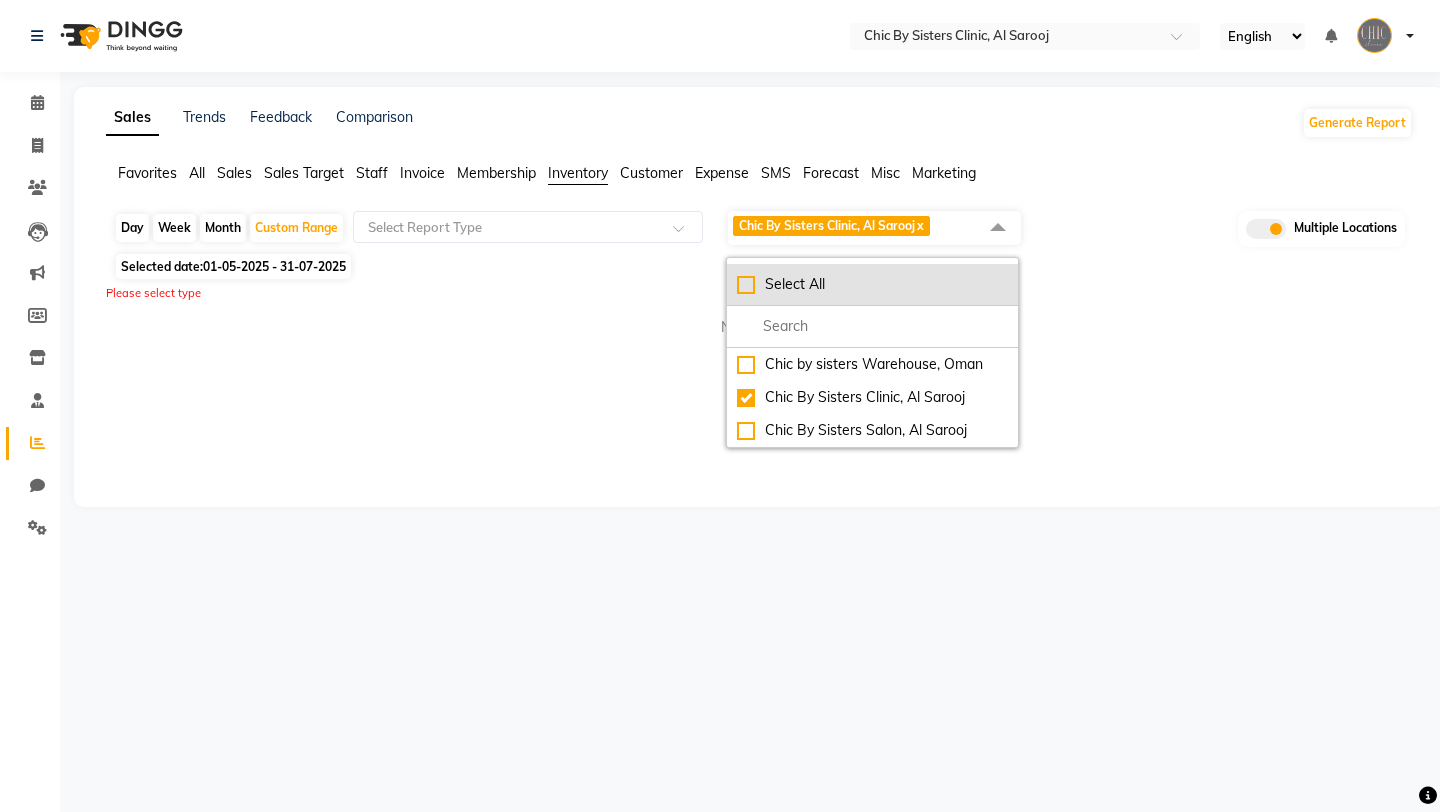 click on "Select All" 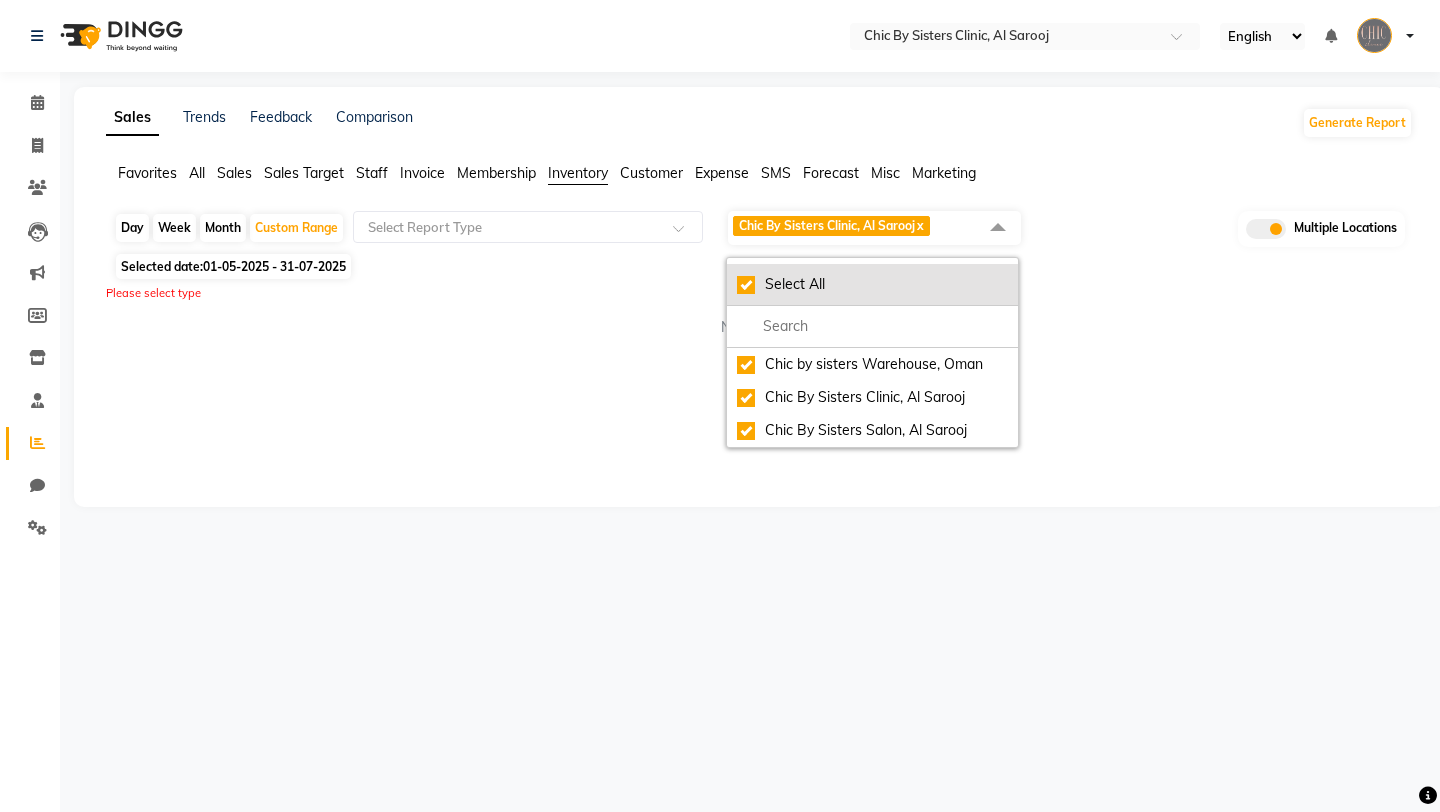 checkbox on "true" 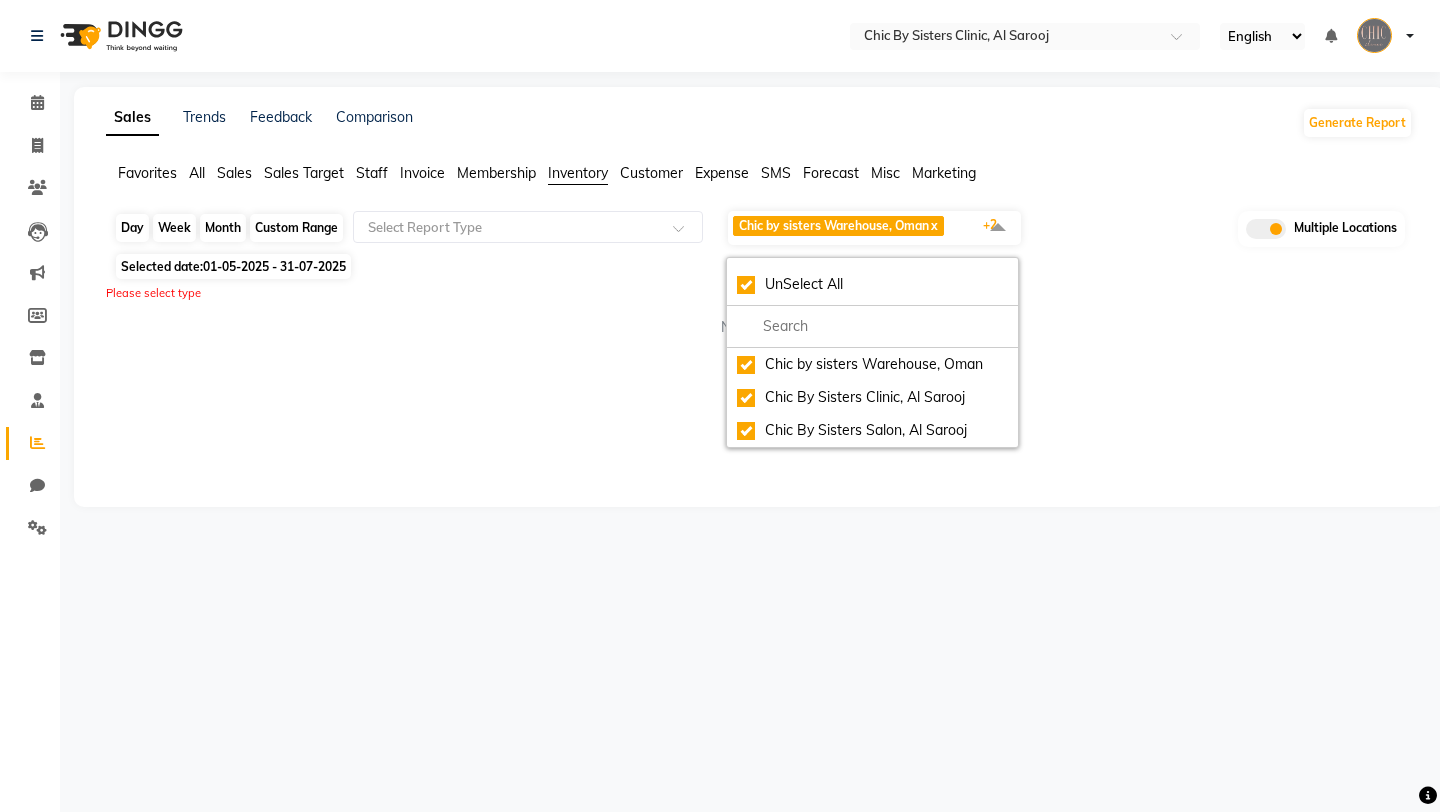 click on "Custom Range" 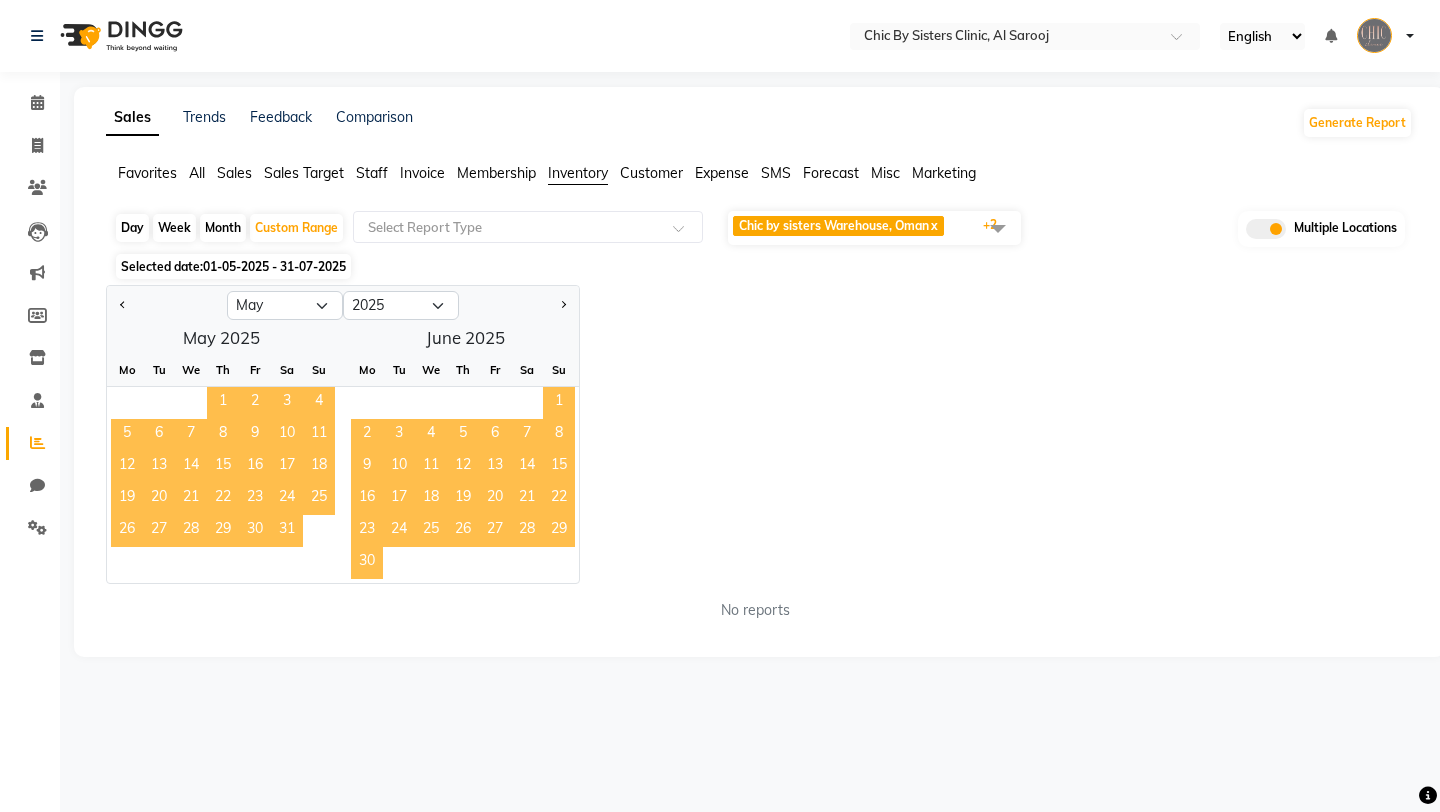 click on "1" 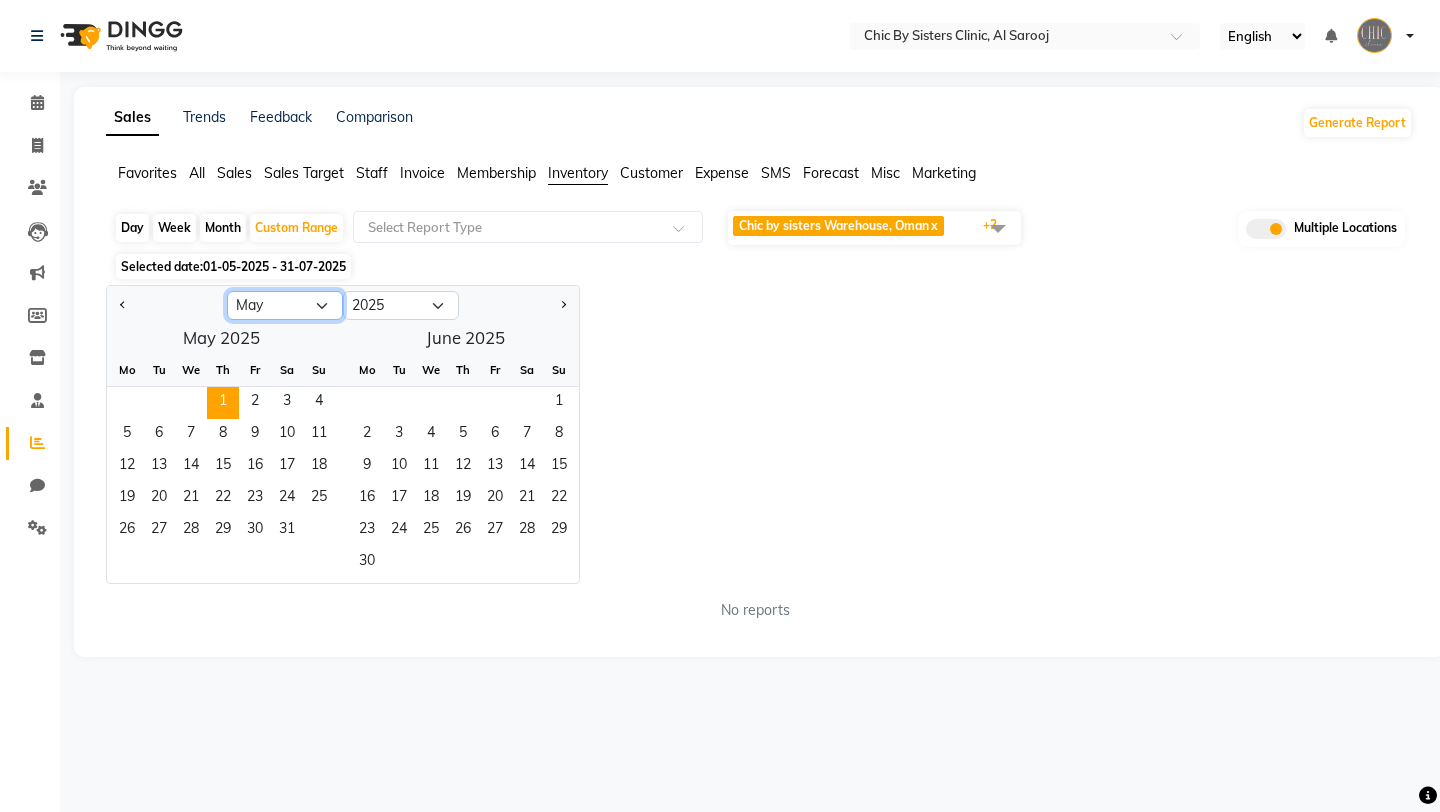 click on "Jan Feb Mar Apr May Jun Jul Aug Sep Oct Nov Dec" 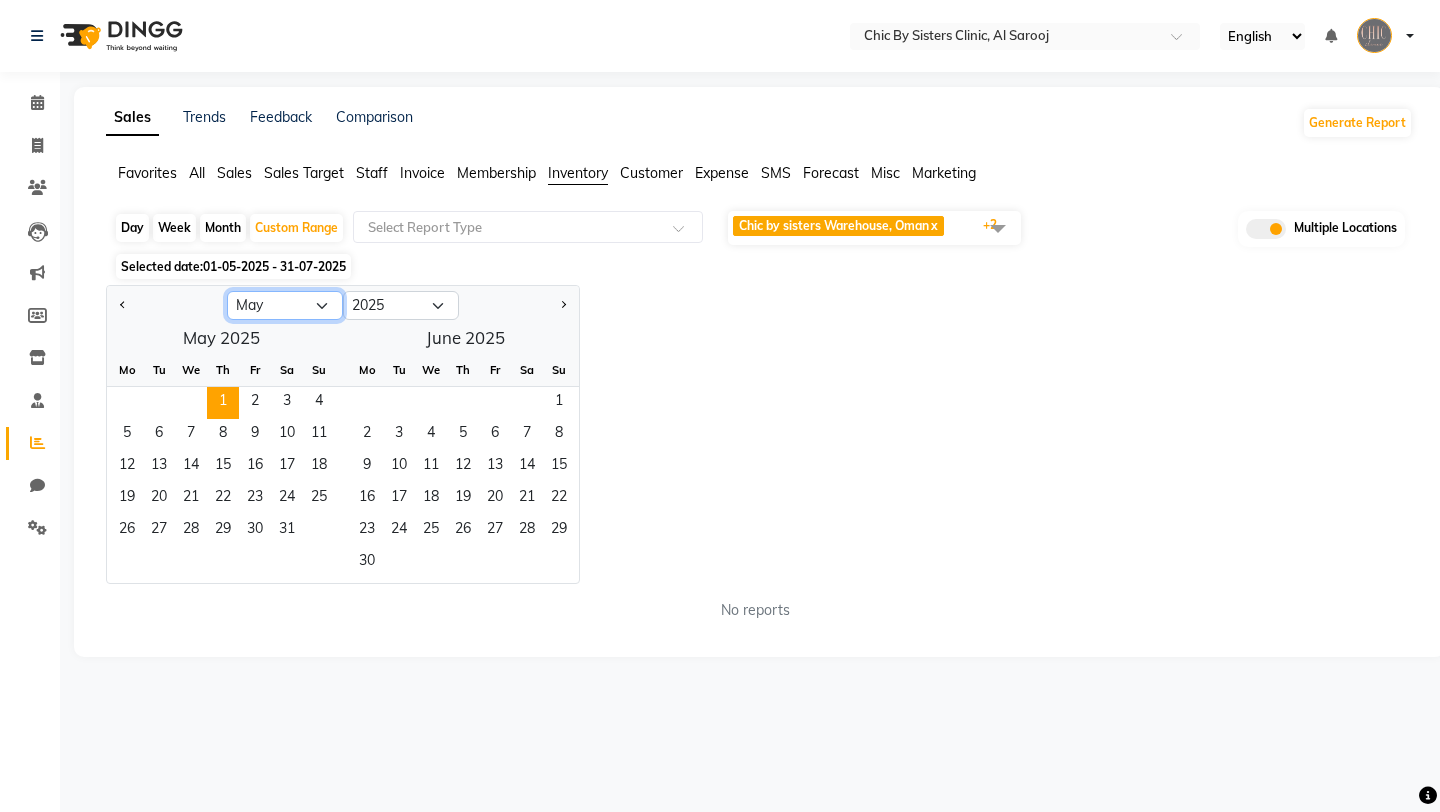 select on "7" 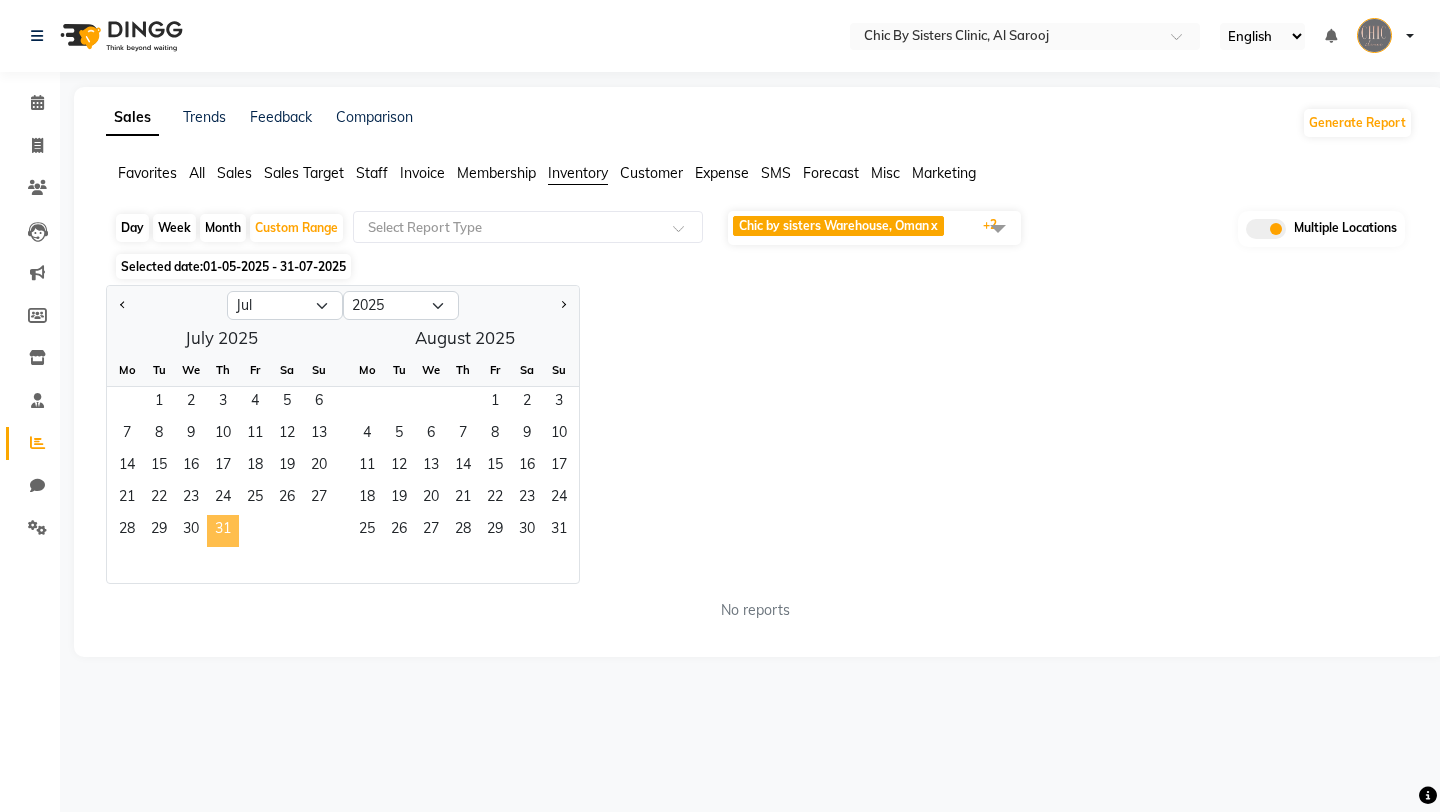 click on "31" 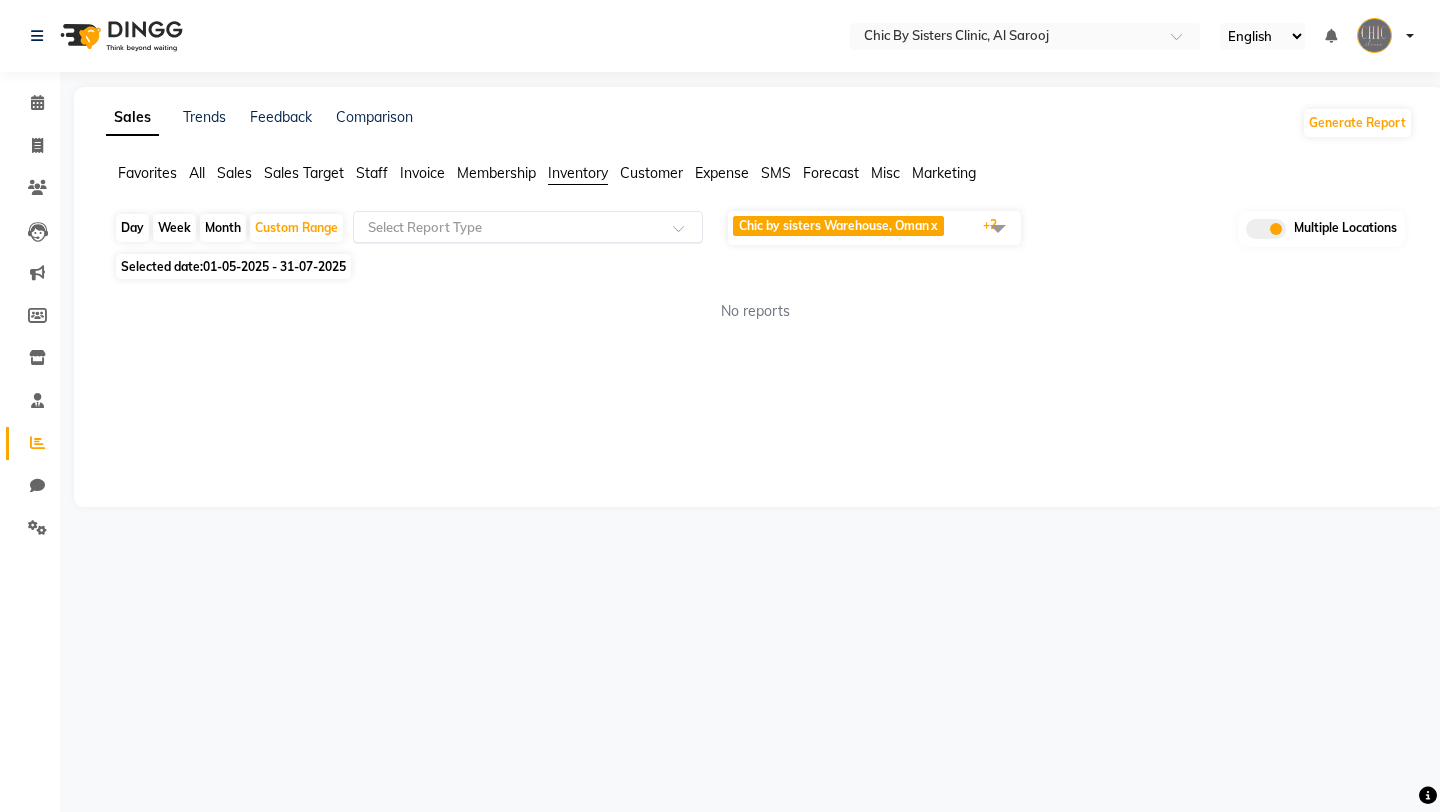 click 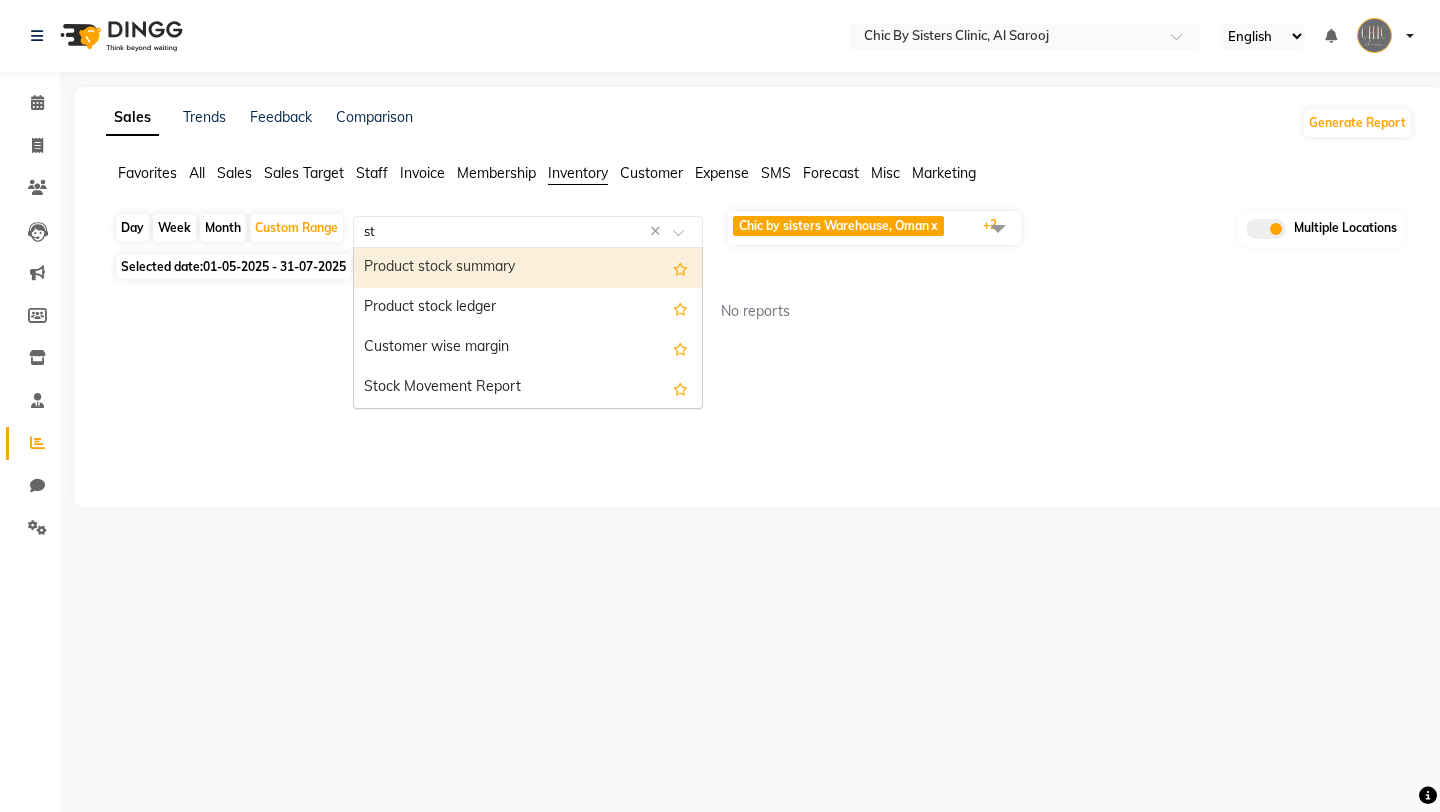 type on "sto" 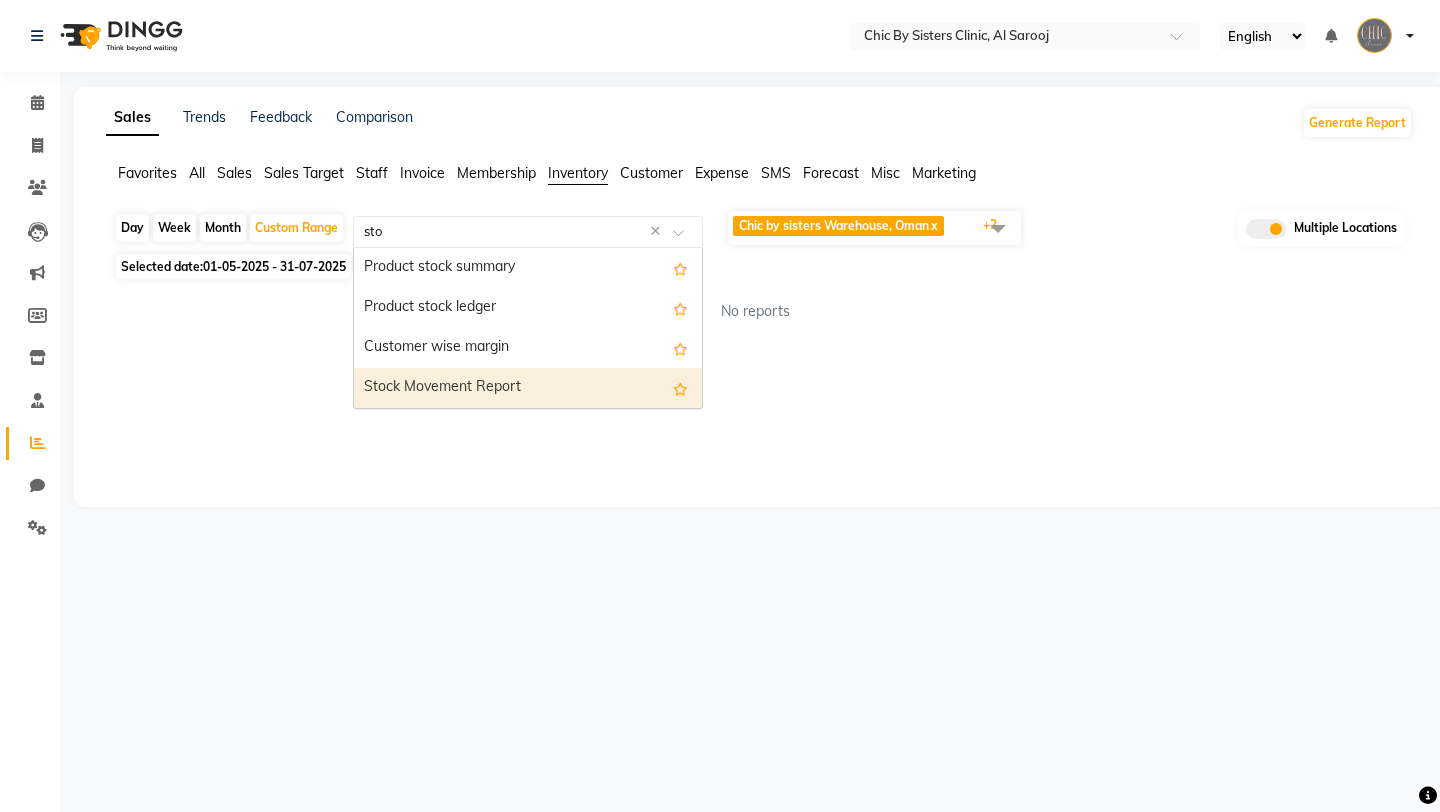 click on "Stock Movement Report" at bounding box center [528, 388] 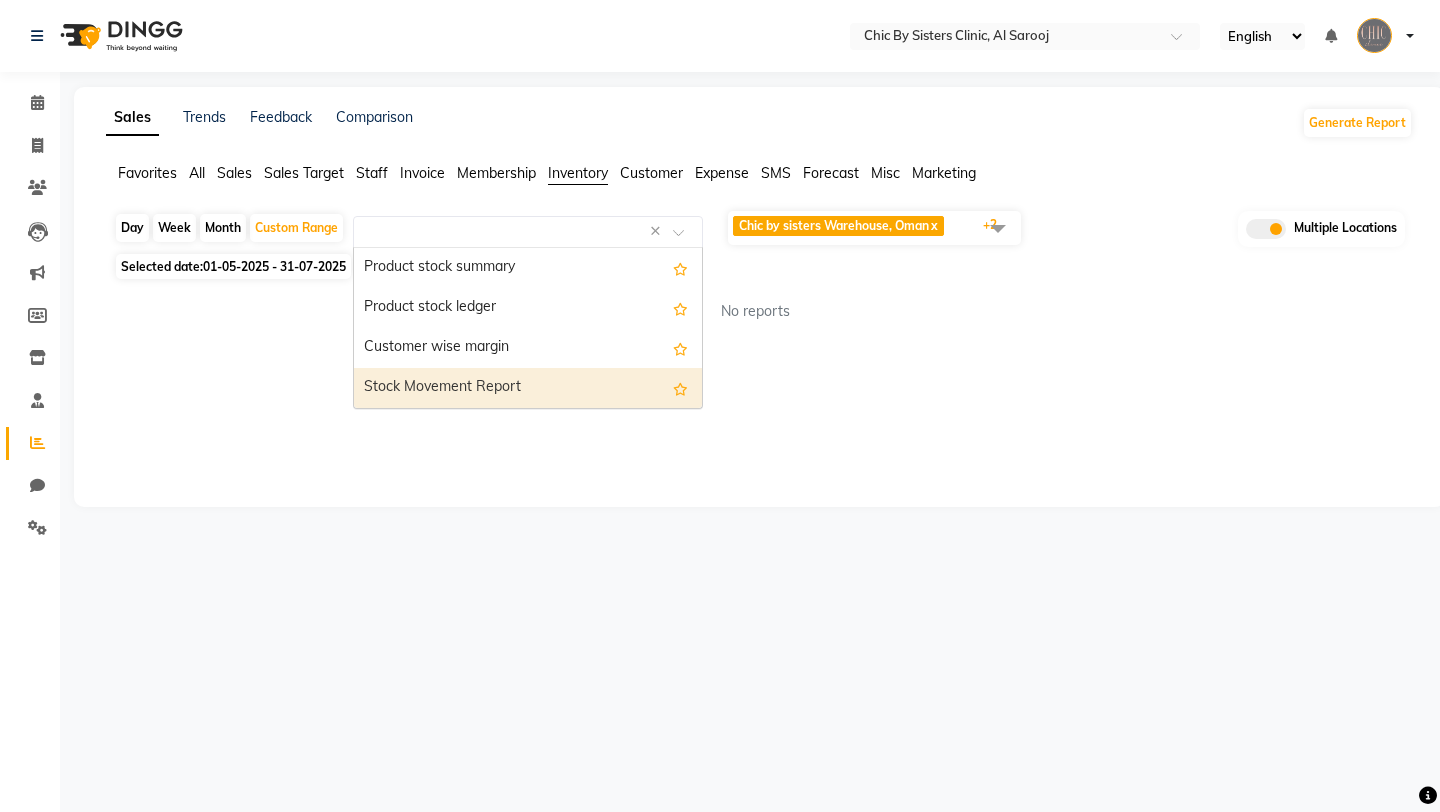 select on "full_report" 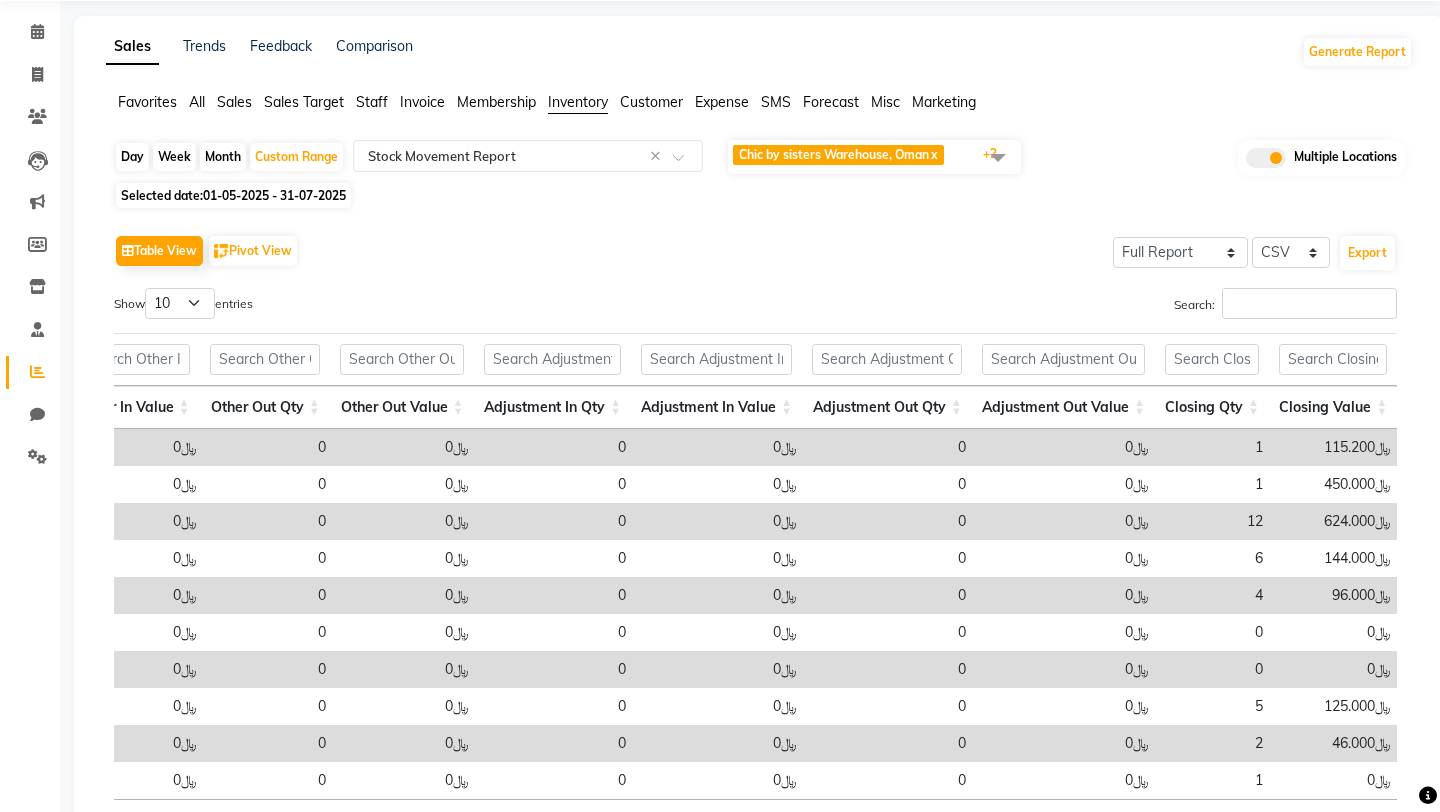 scroll, scrollTop: 70, scrollLeft: 0, axis: vertical 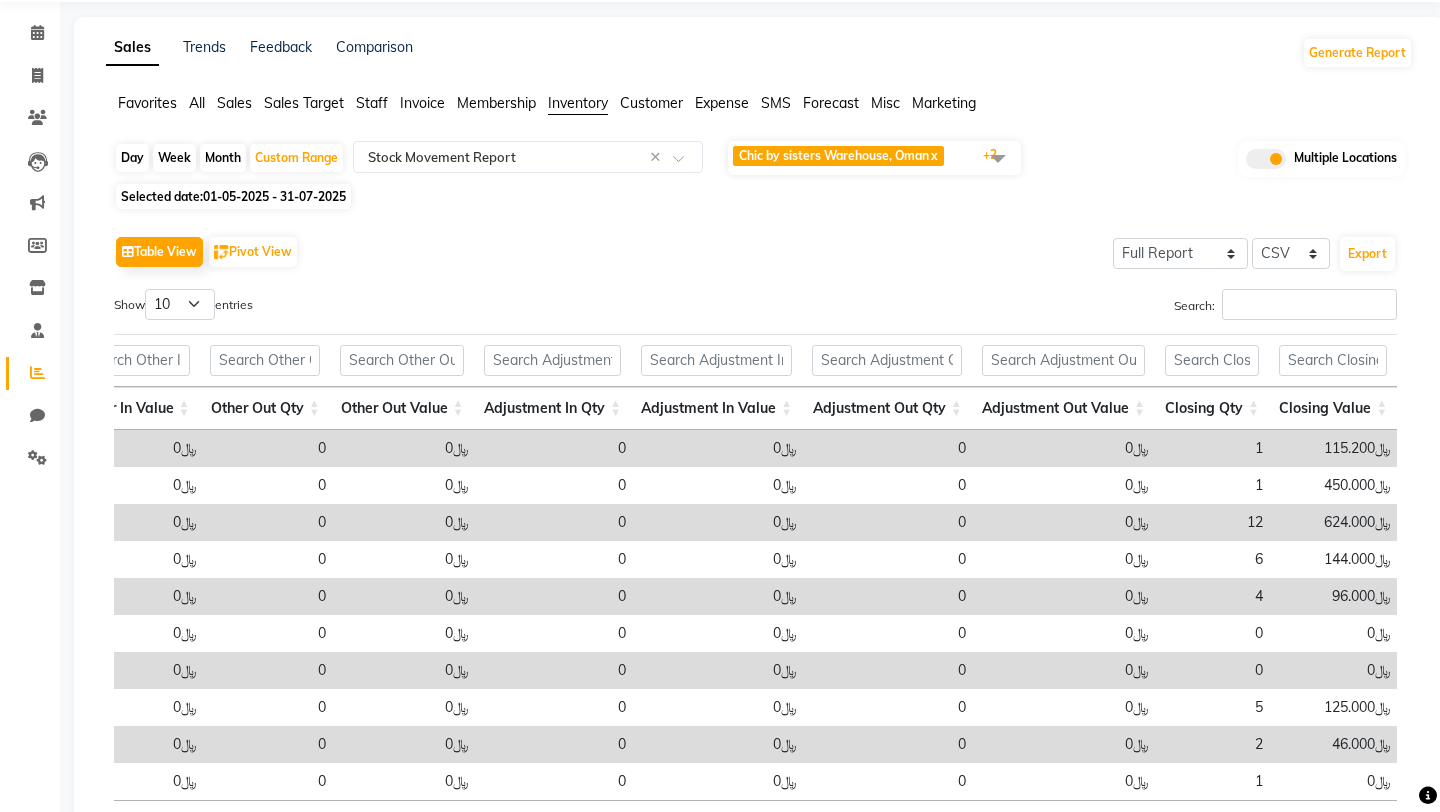 click on "Month" 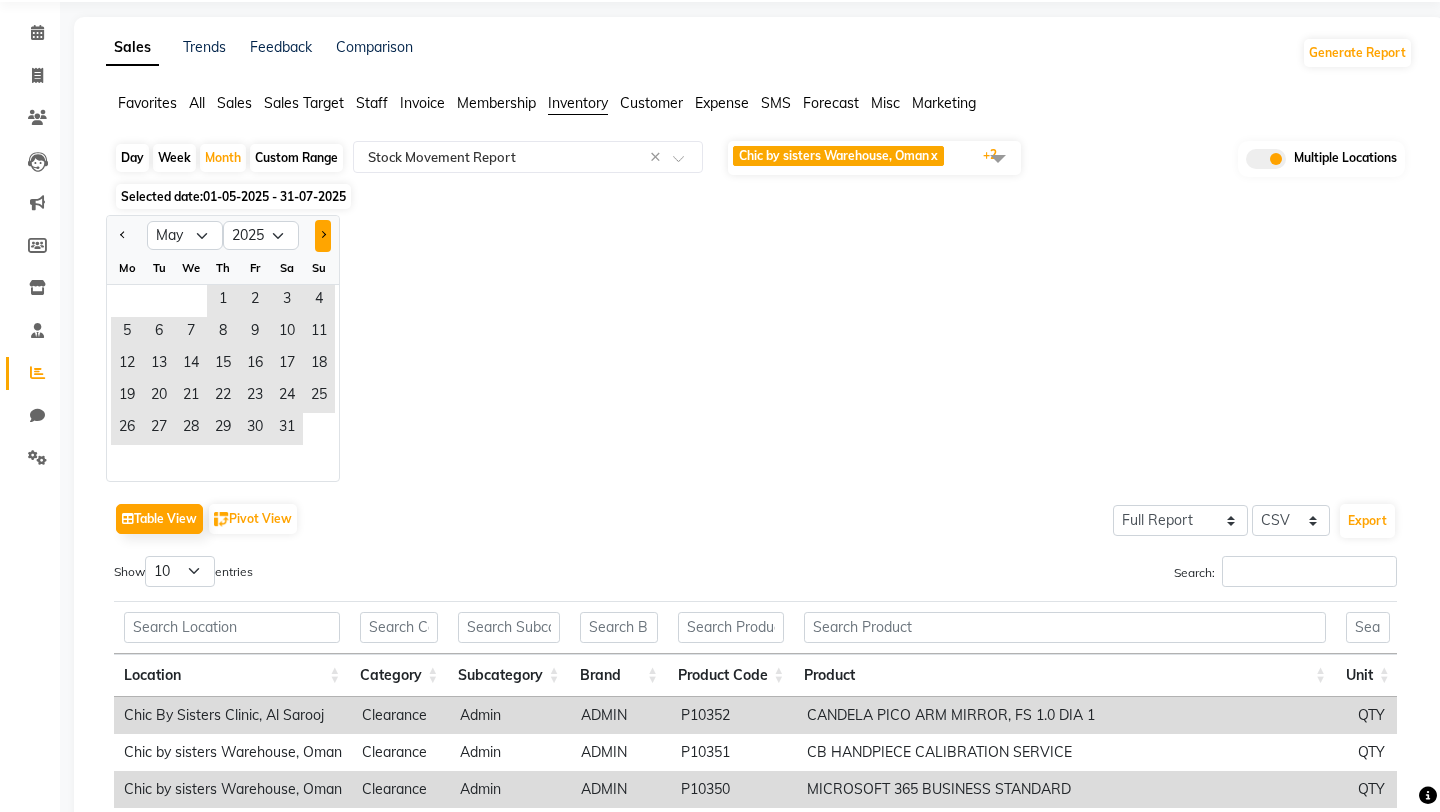 click 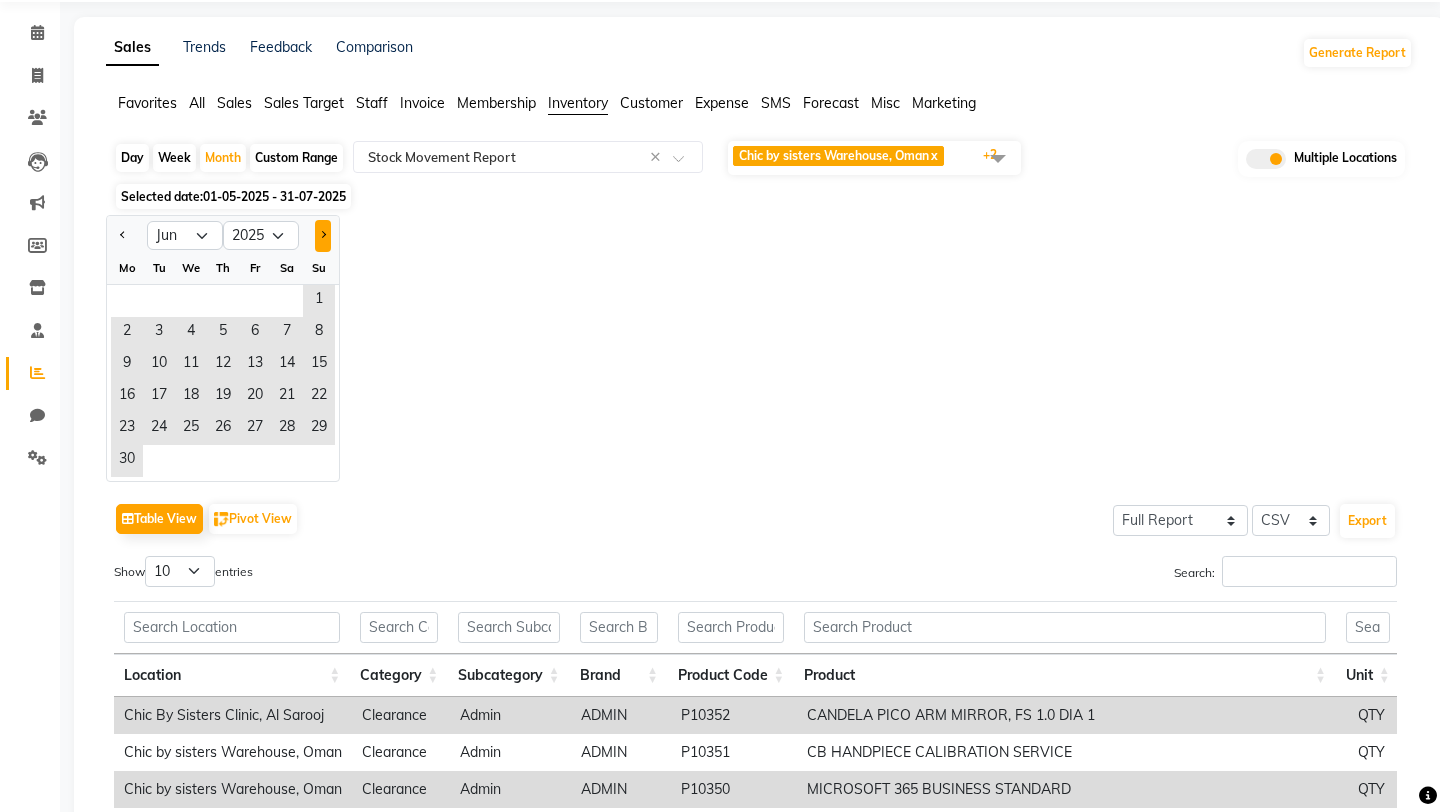 click 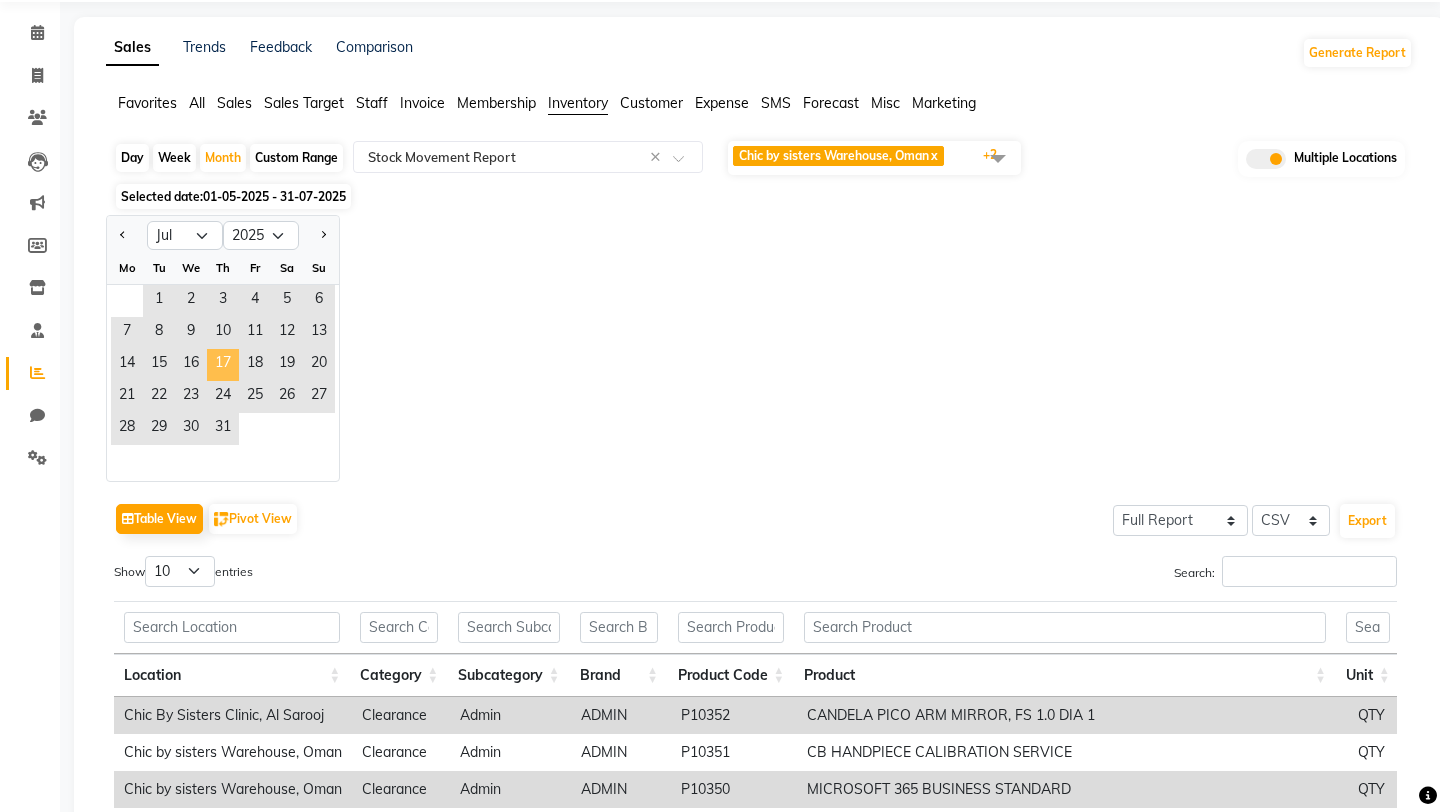 click on "17" 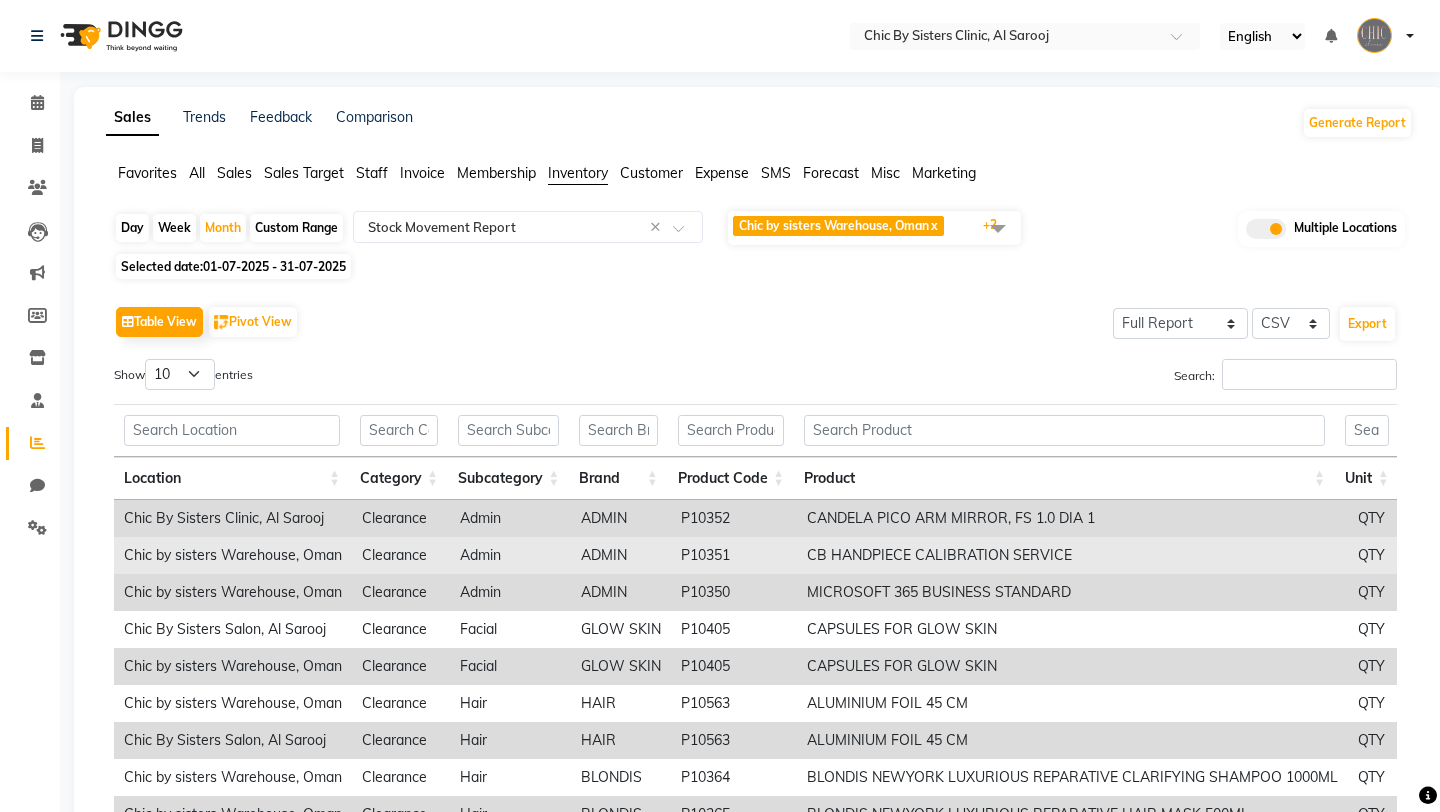 scroll, scrollTop: 208, scrollLeft: 0, axis: vertical 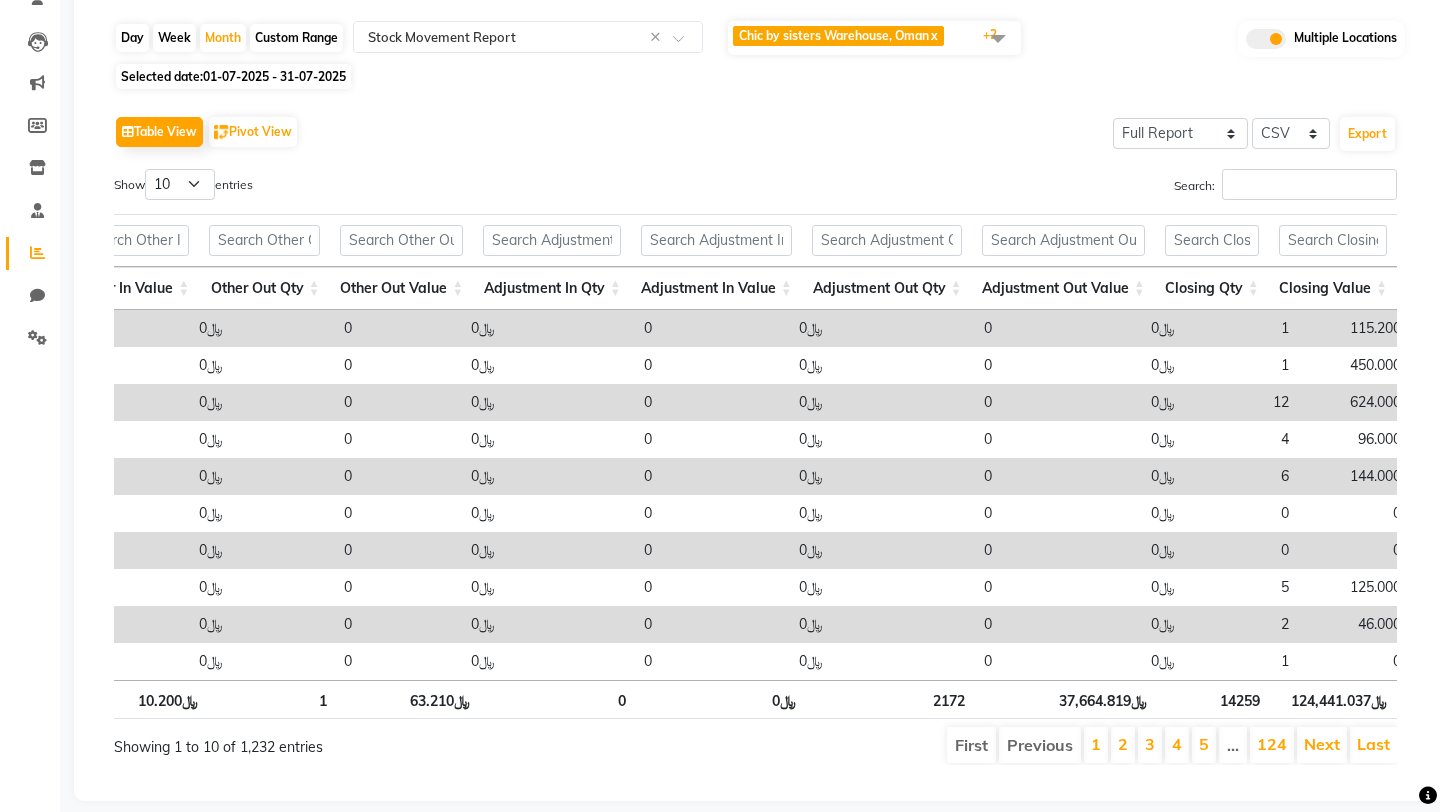 click on "Custom Range" 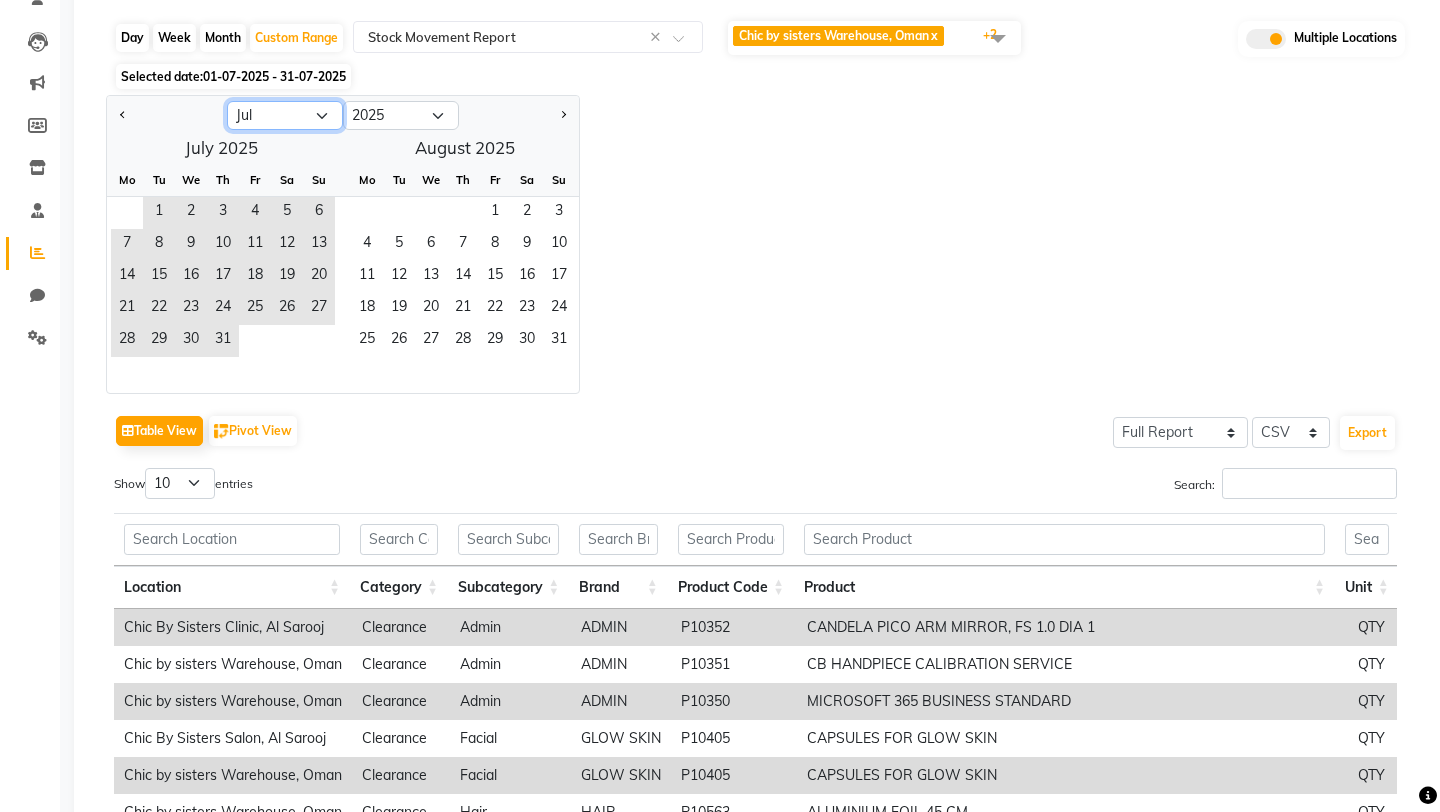 click on "Jan Feb Mar Apr May Jun Jul Aug Sep Oct Nov Dec" 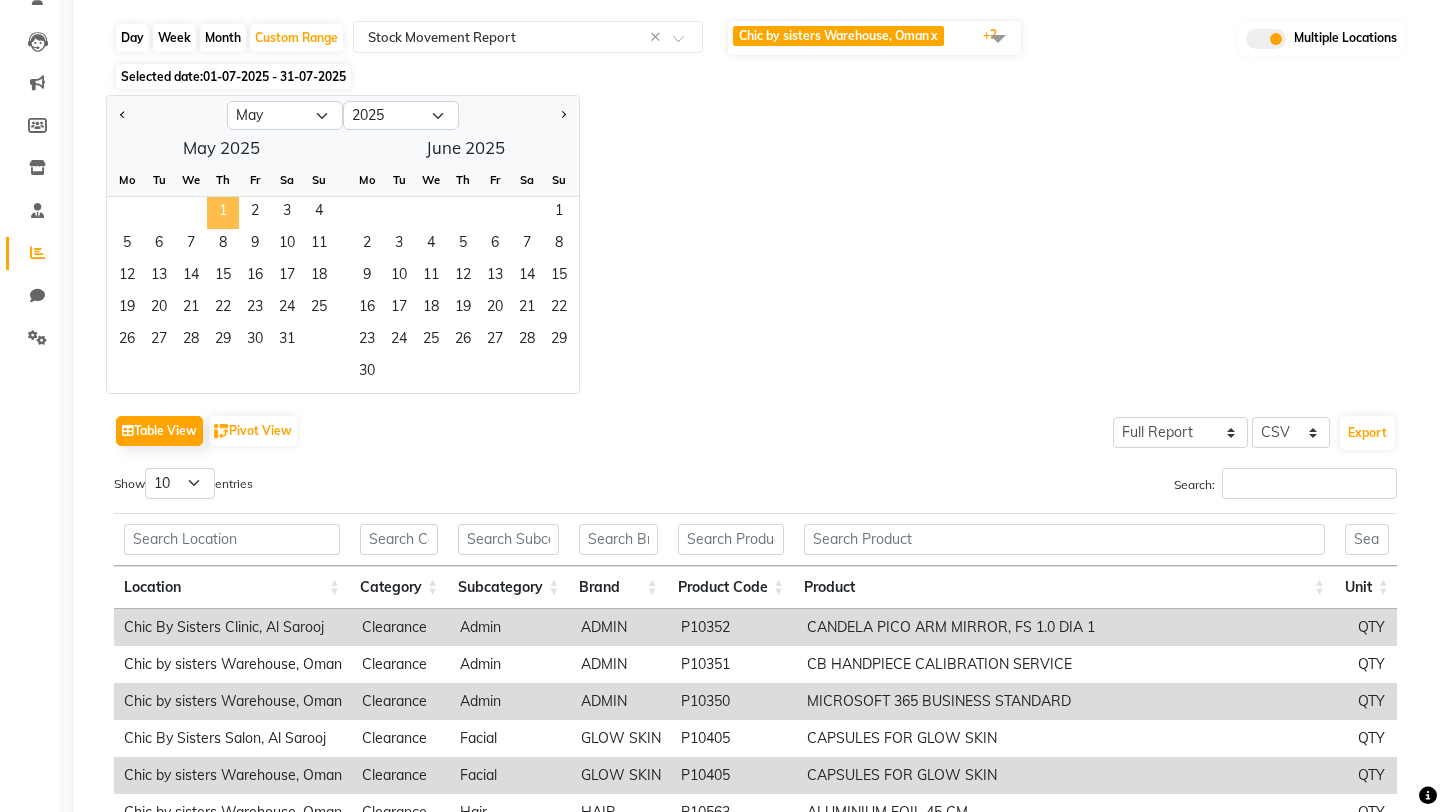 click on "1" 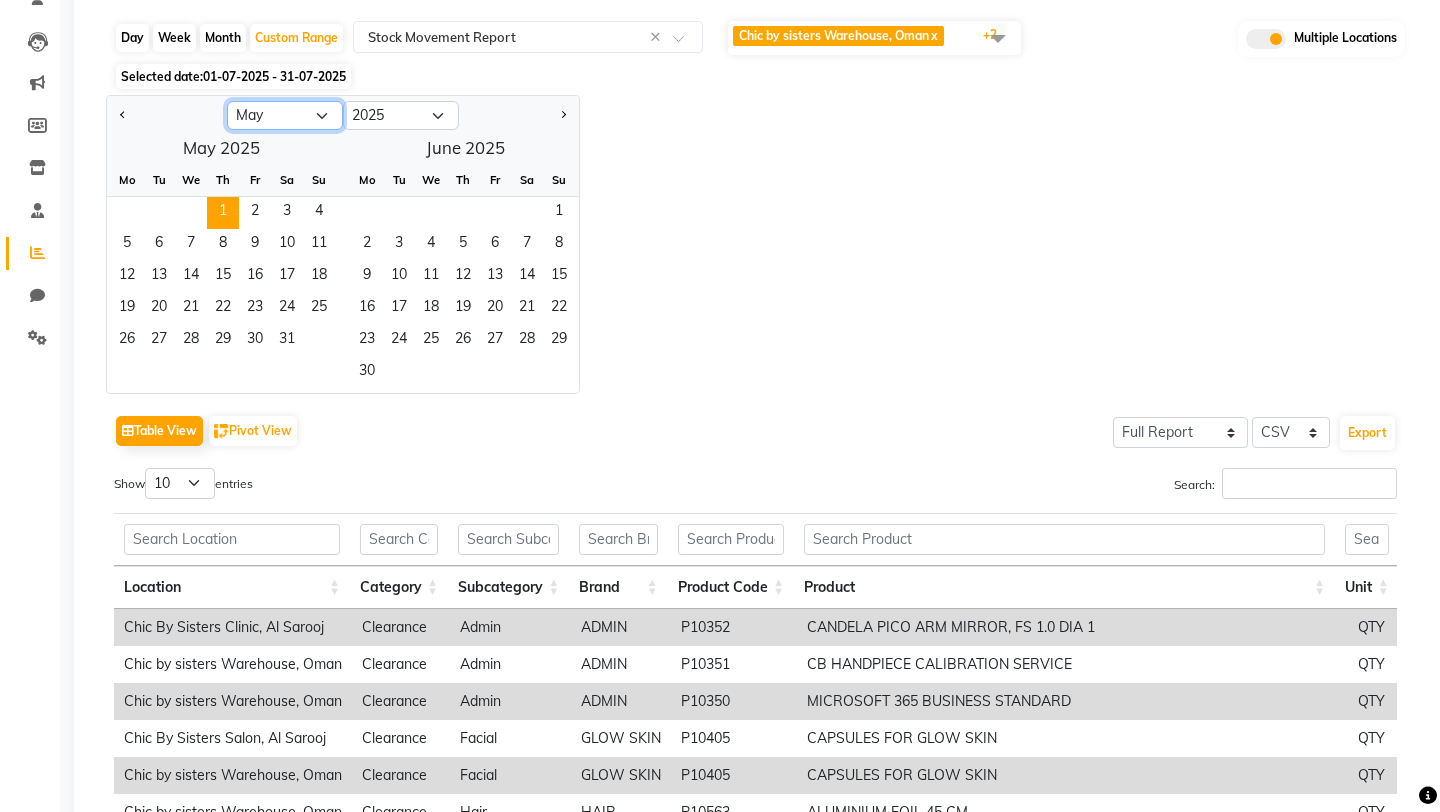 click on "Jan Feb Mar Apr May Jun Jul Aug Sep Oct Nov Dec" 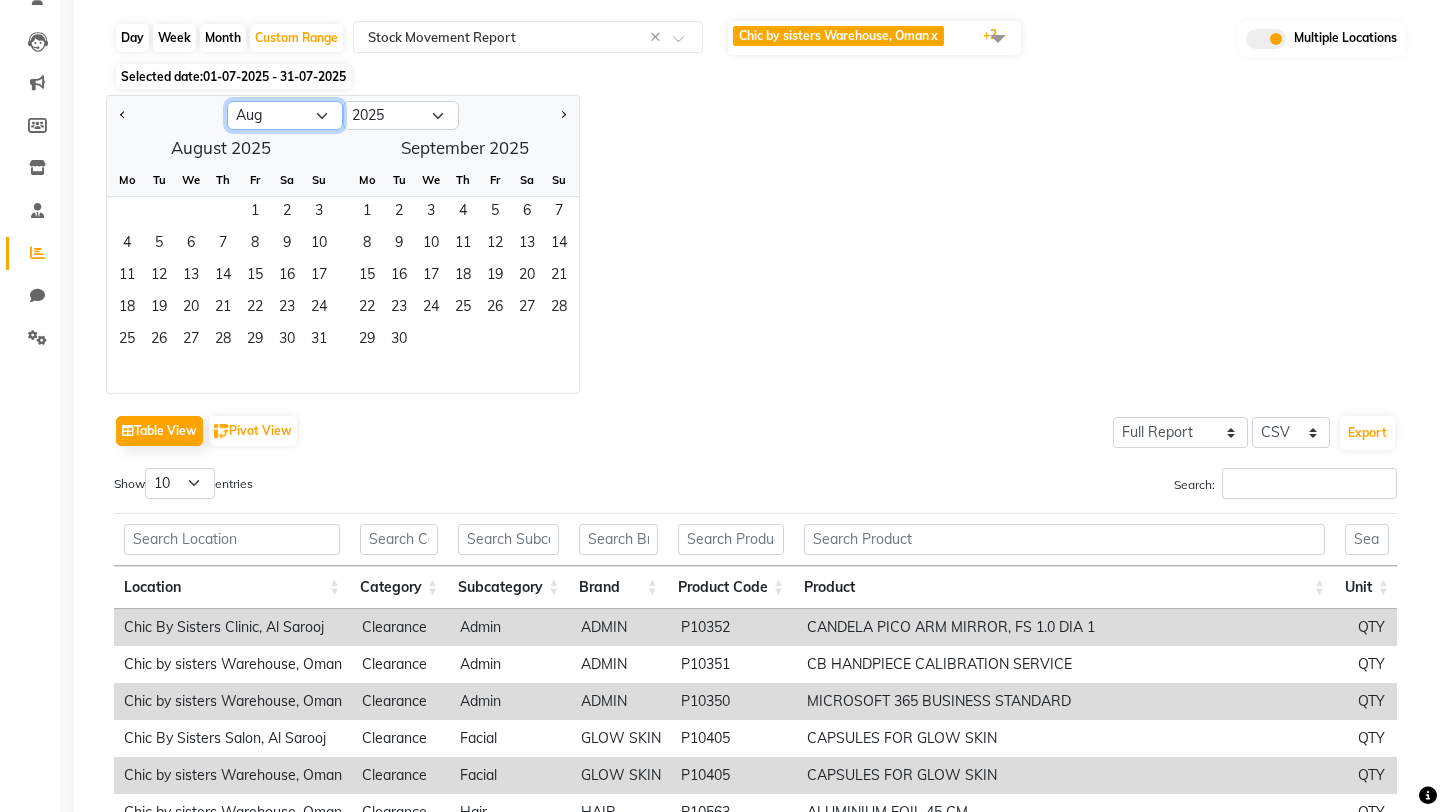 click on "Jan Feb Mar Apr May Jun Jul Aug Sep Oct Nov Dec" 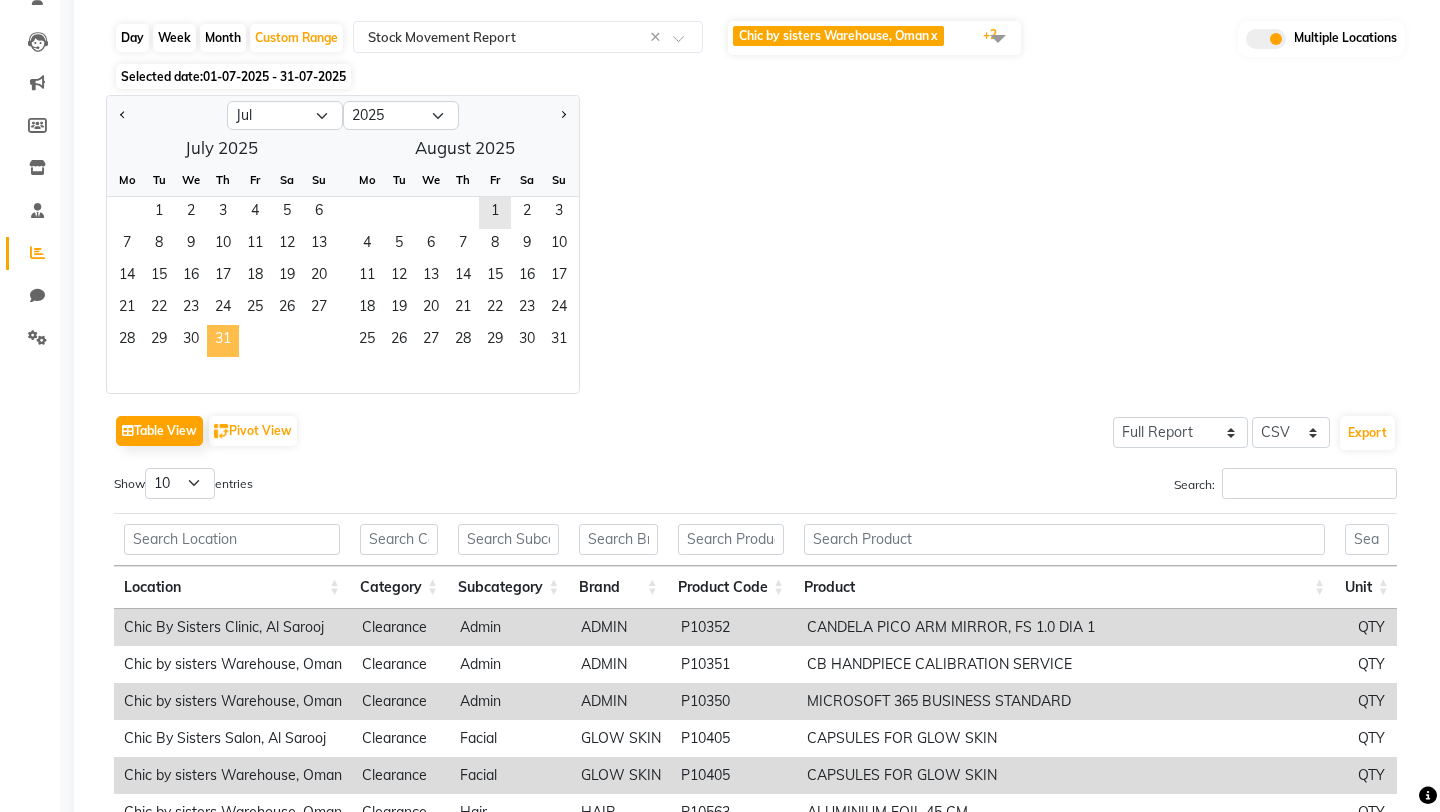 click on "31" 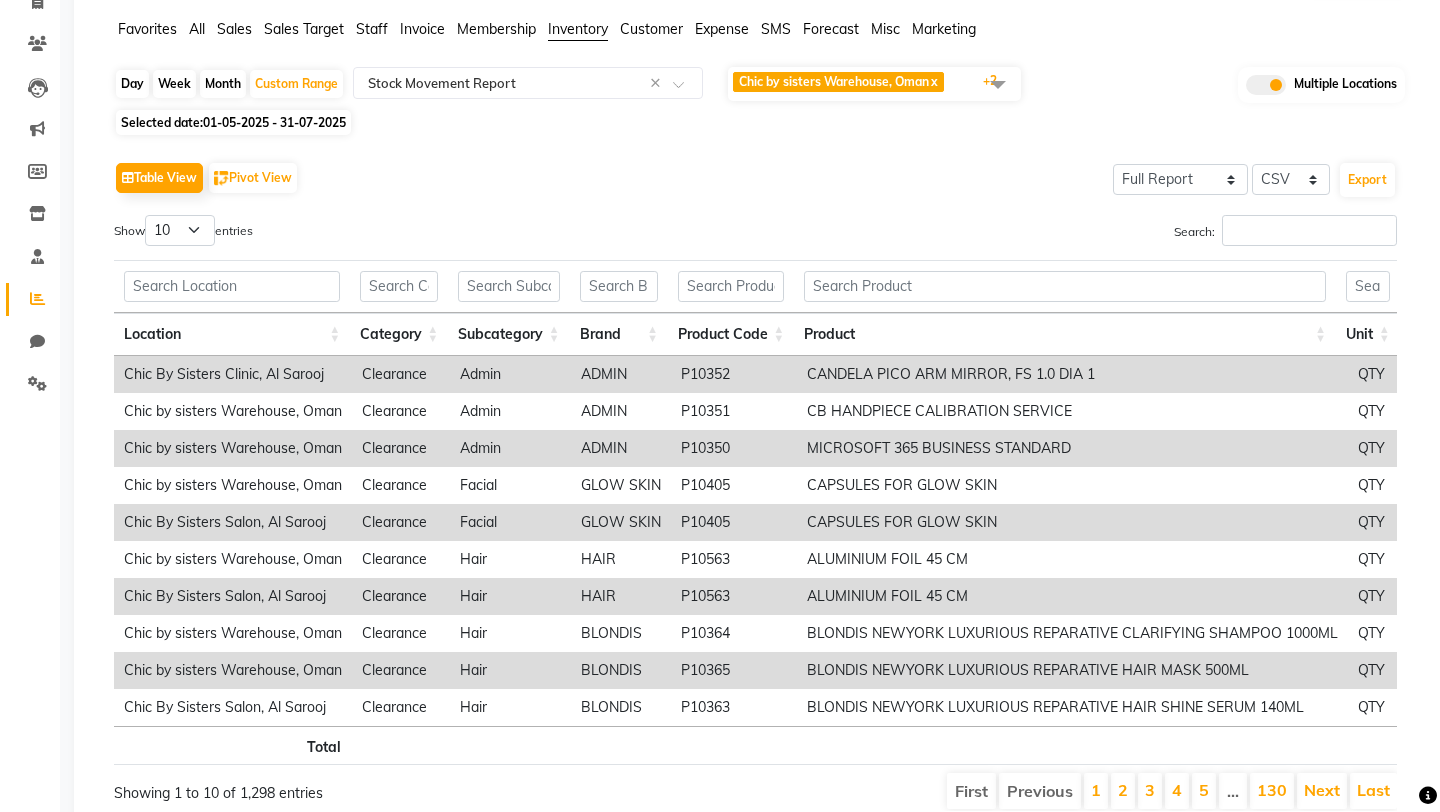 scroll, scrollTop: 208, scrollLeft: 0, axis: vertical 